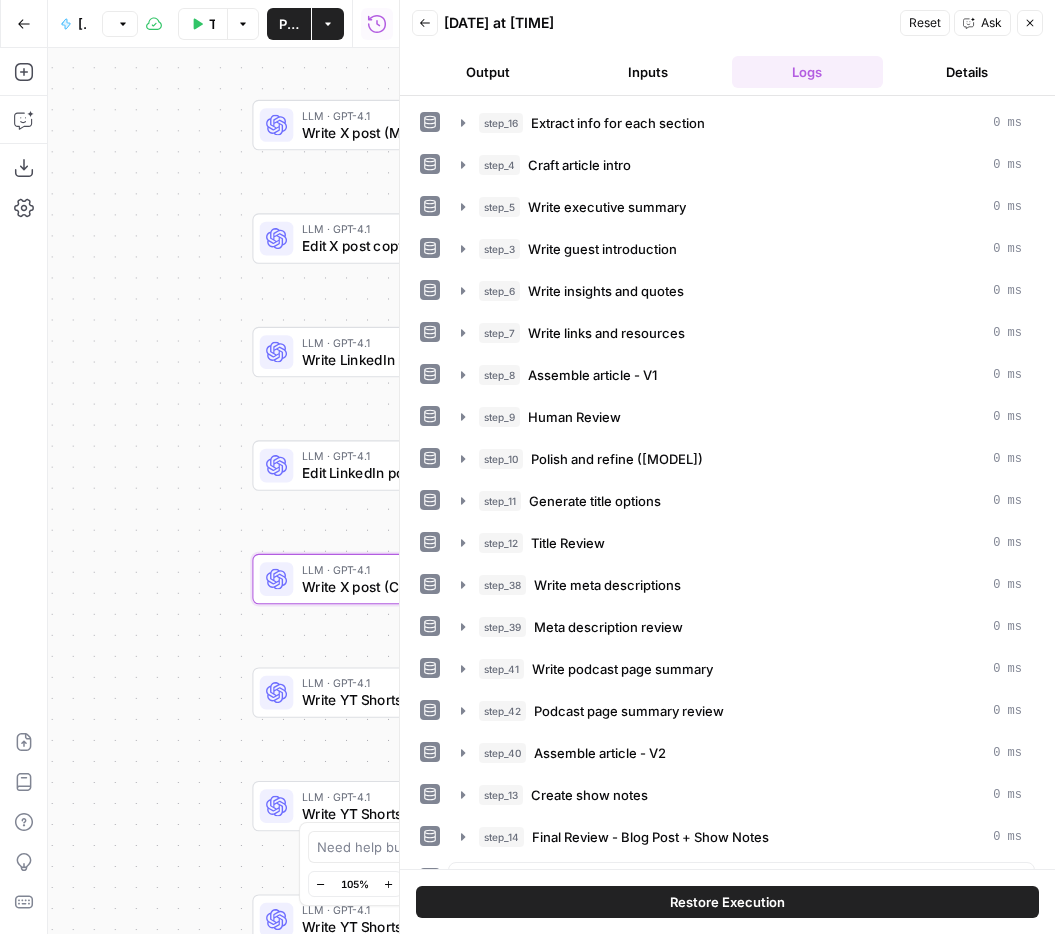 scroll, scrollTop: 0, scrollLeft: 0, axis: both 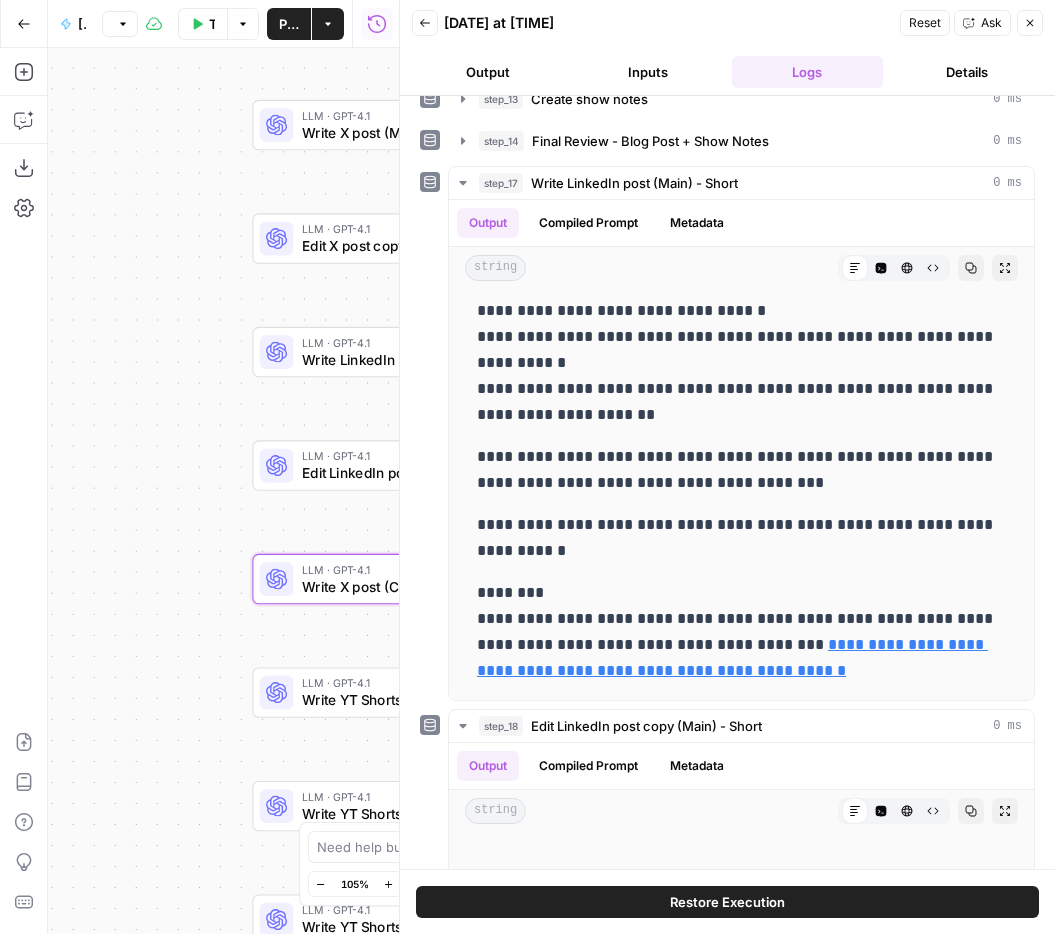 click on "Close" at bounding box center (1030, 23) 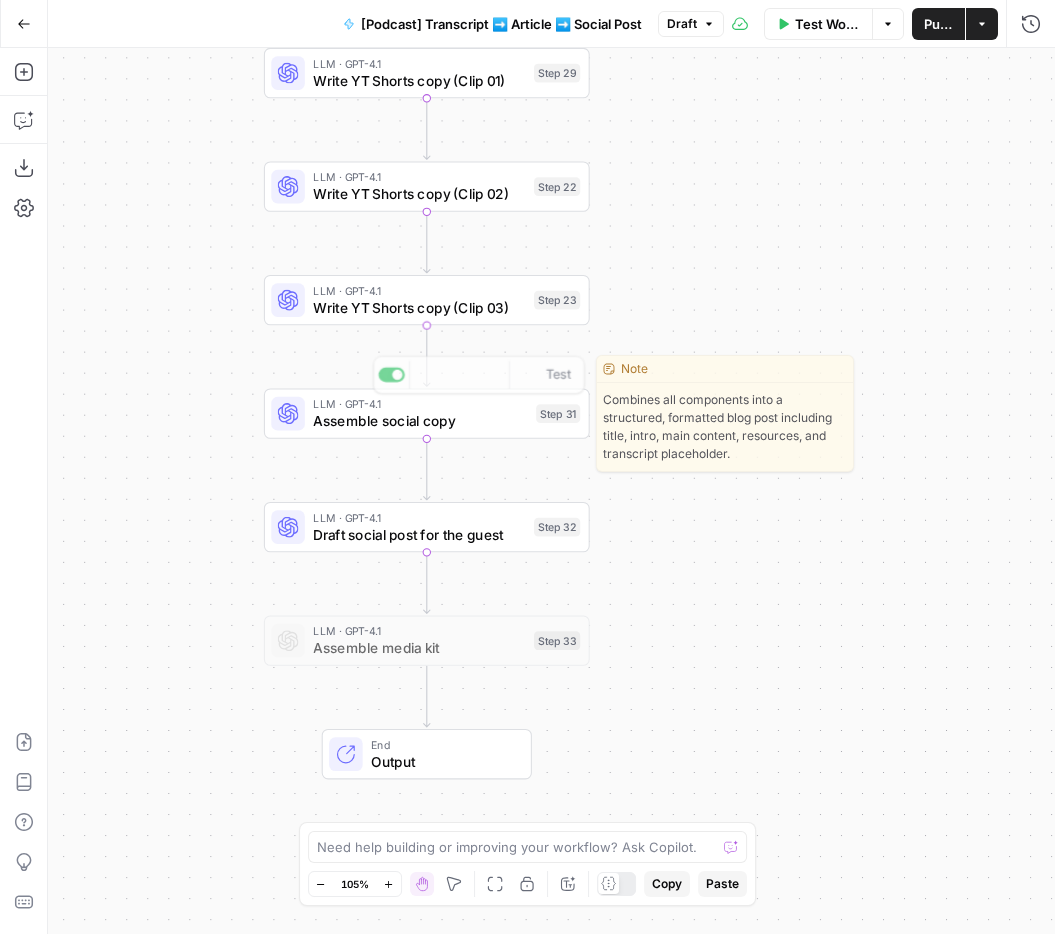 click on "LLM · GPT-4.1" at bounding box center (419, 290) 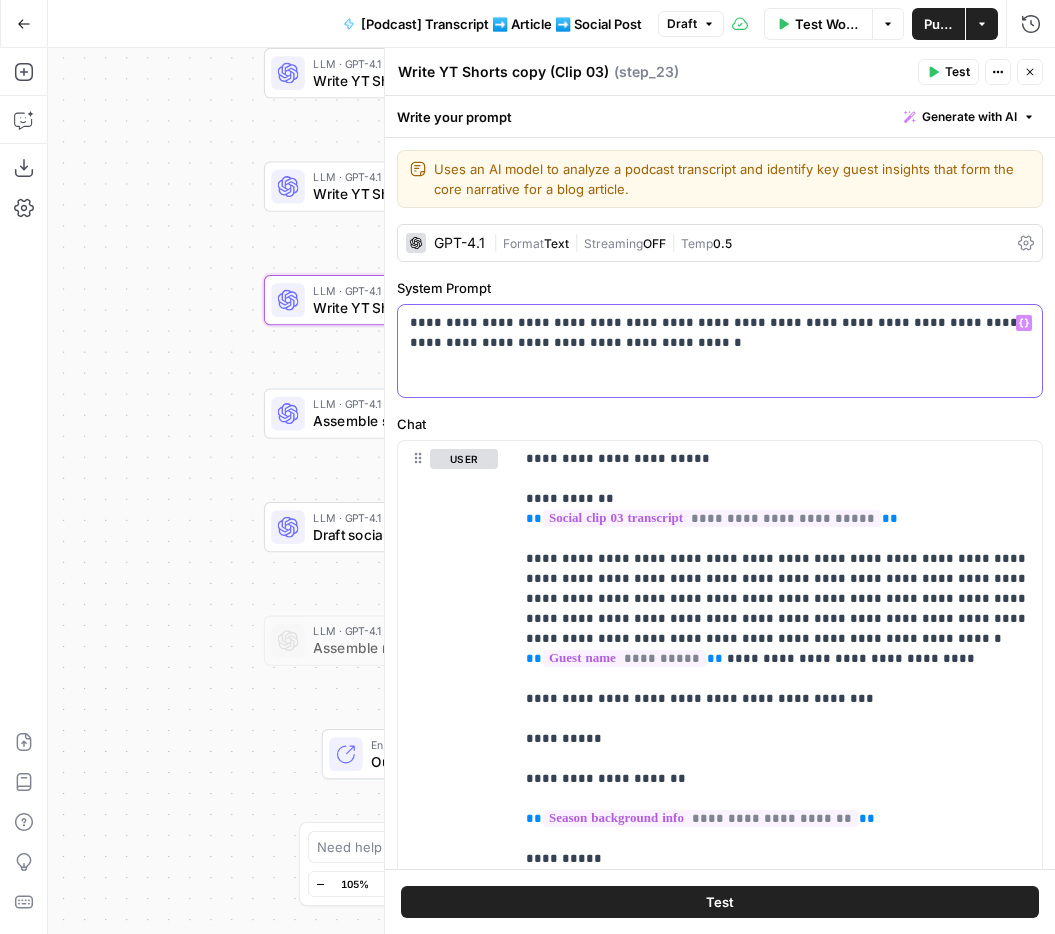 click on "**********" at bounding box center (720, 333) 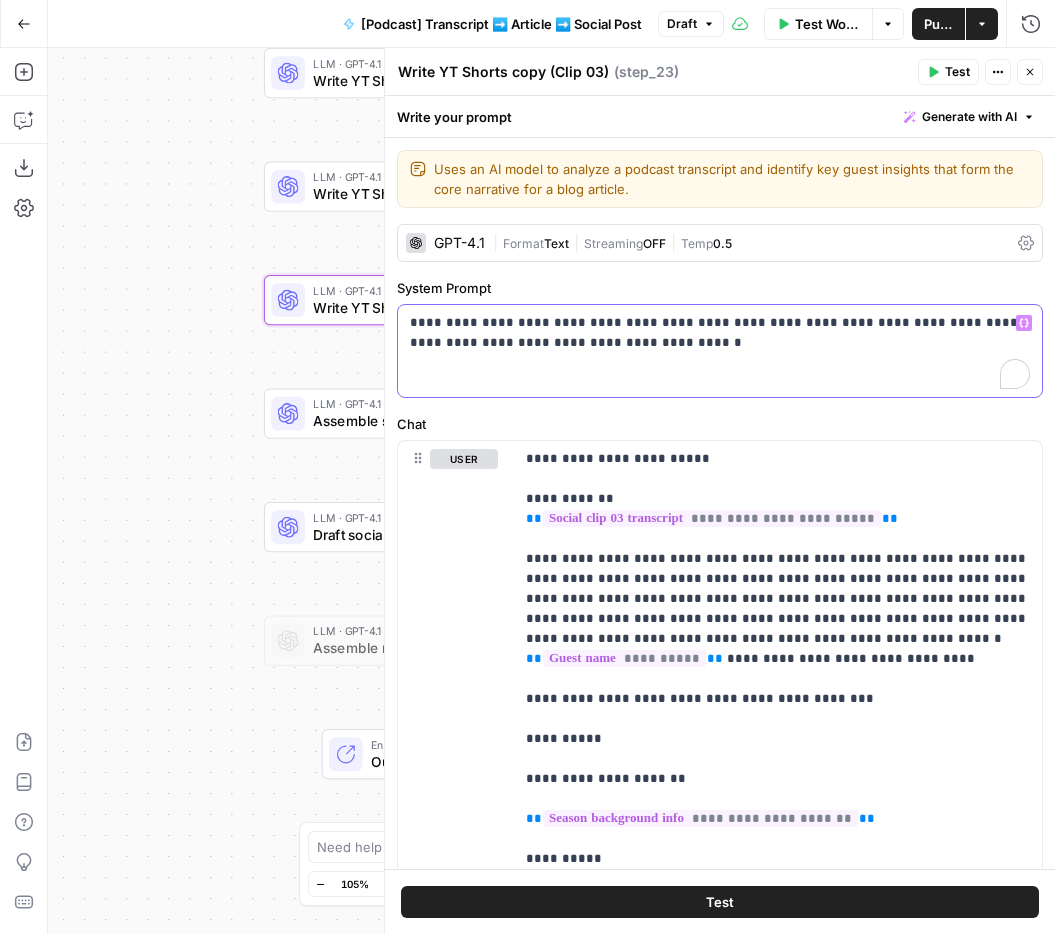copy on "**********" 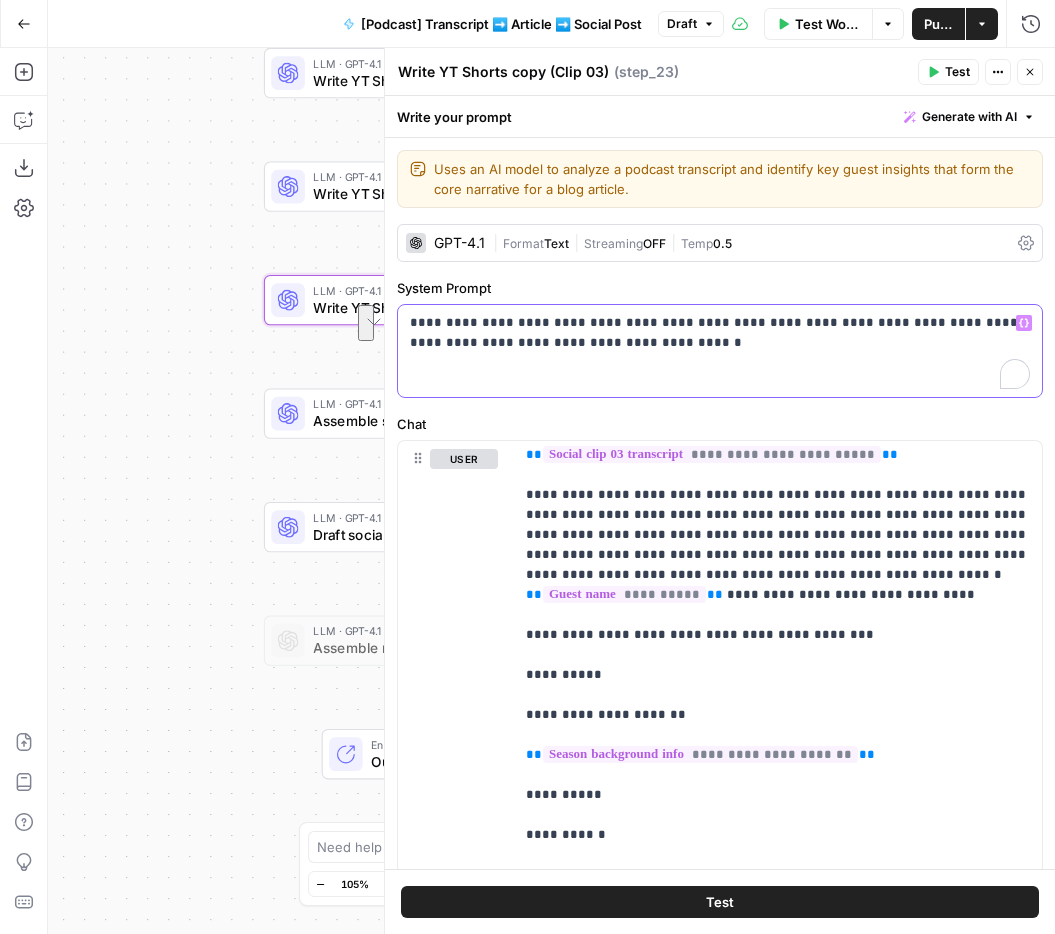 scroll, scrollTop: 40, scrollLeft: 0, axis: vertical 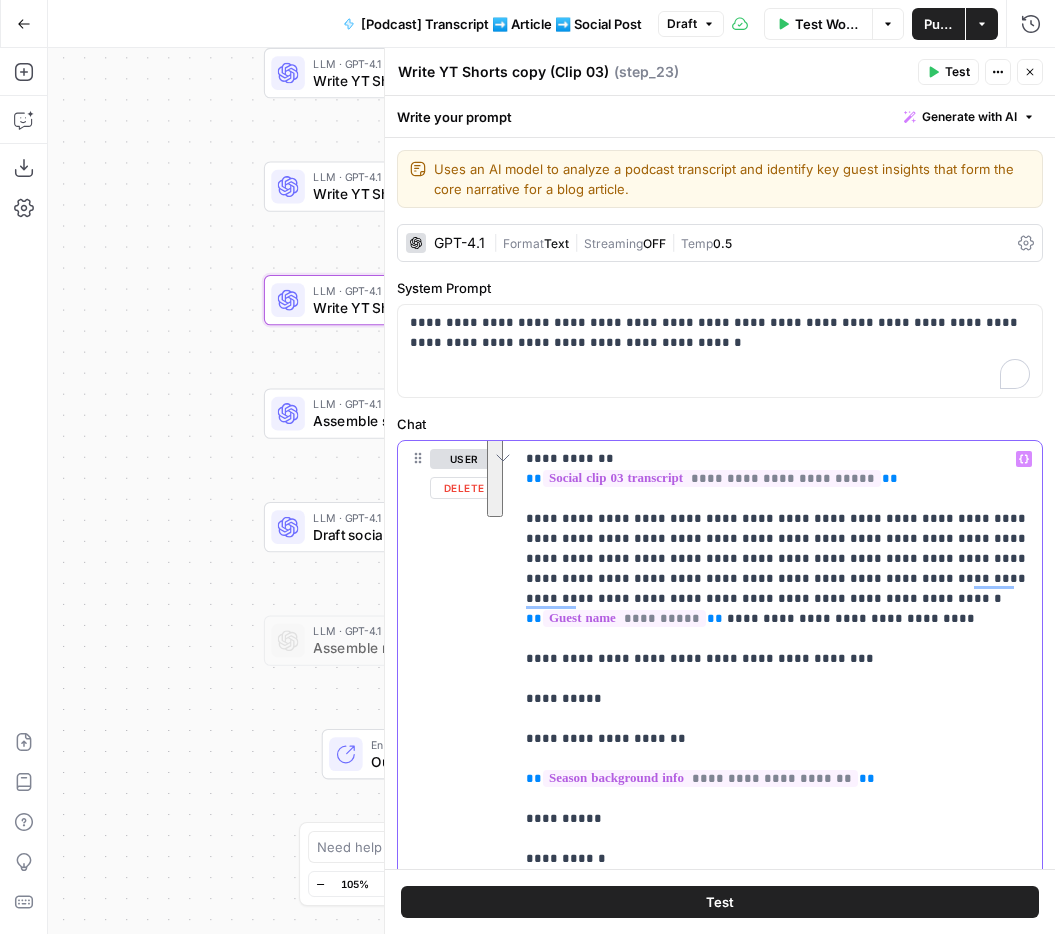 drag, startPoint x: 528, startPoint y: 524, endPoint x: 703, endPoint y: 620, distance: 199.60211 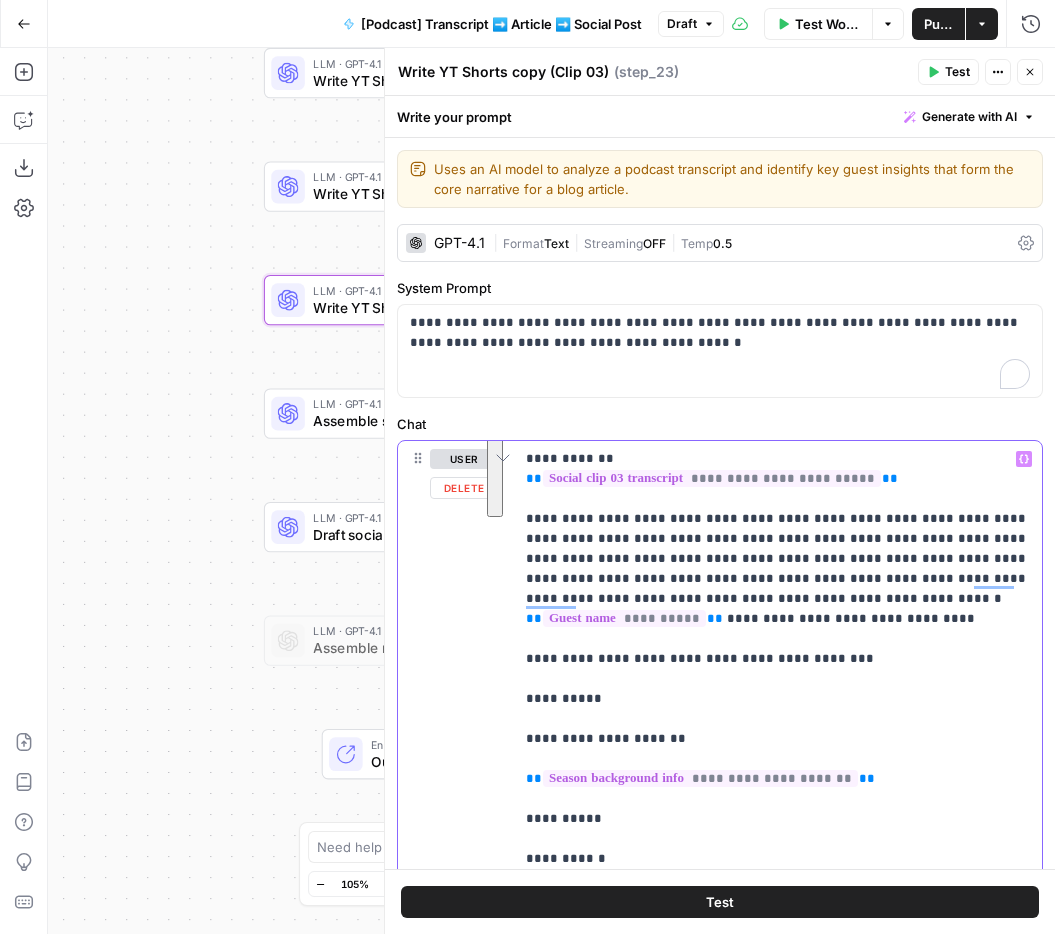 copy on "**********" 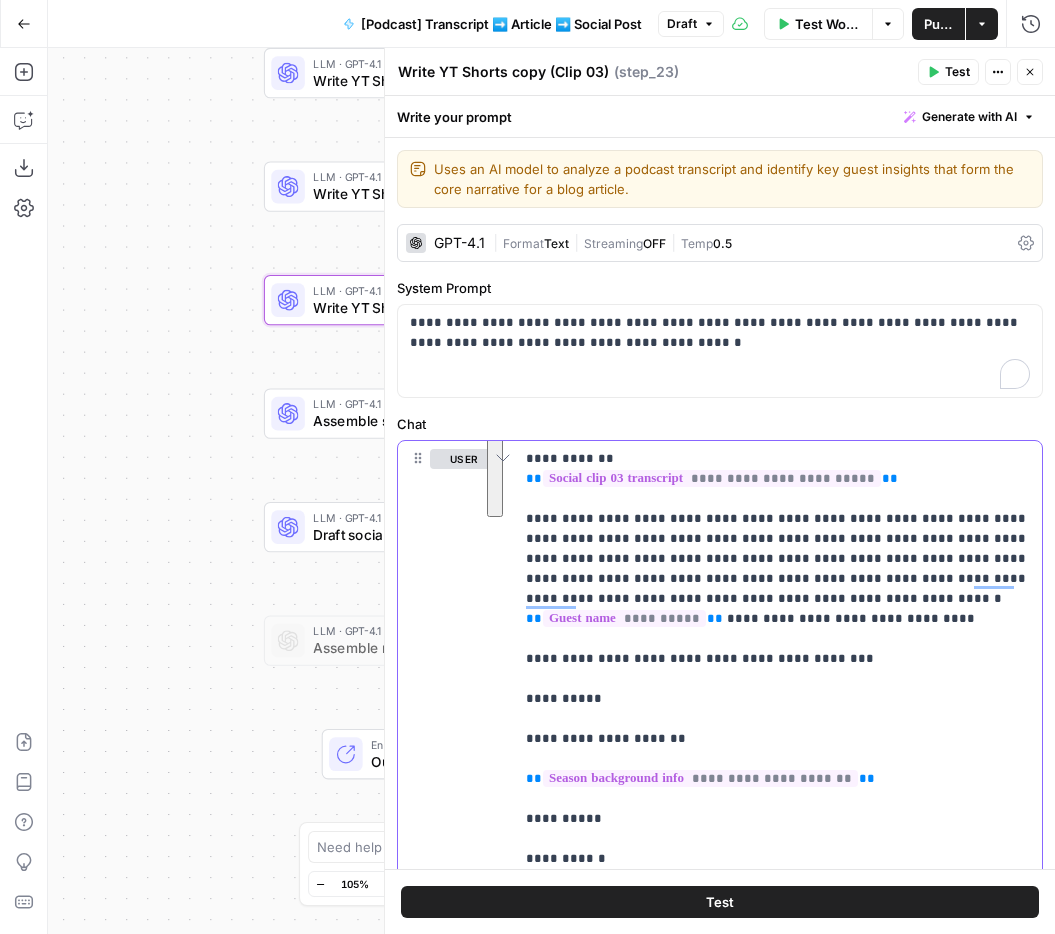 scroll, scrollTop: 208, scrollLeft: 0, axis: vertical 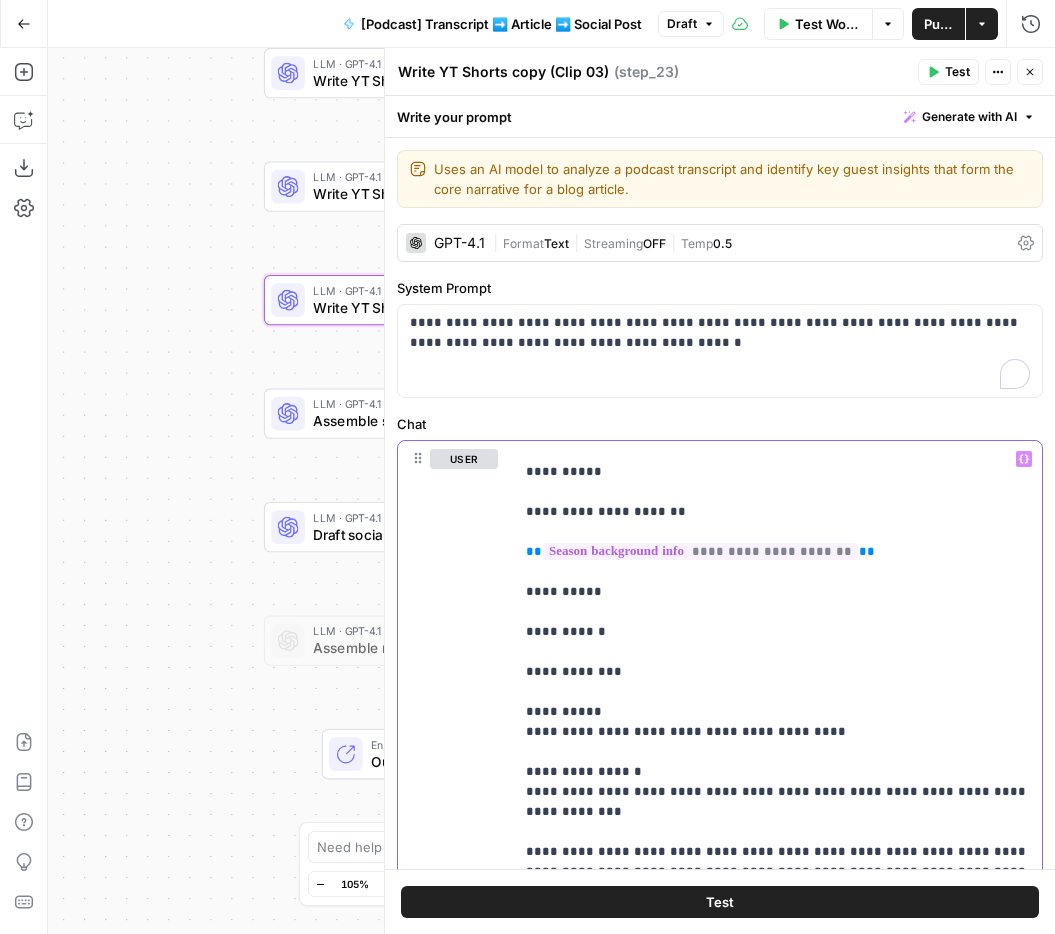 click on "**********" at bounding box center (778, 982) 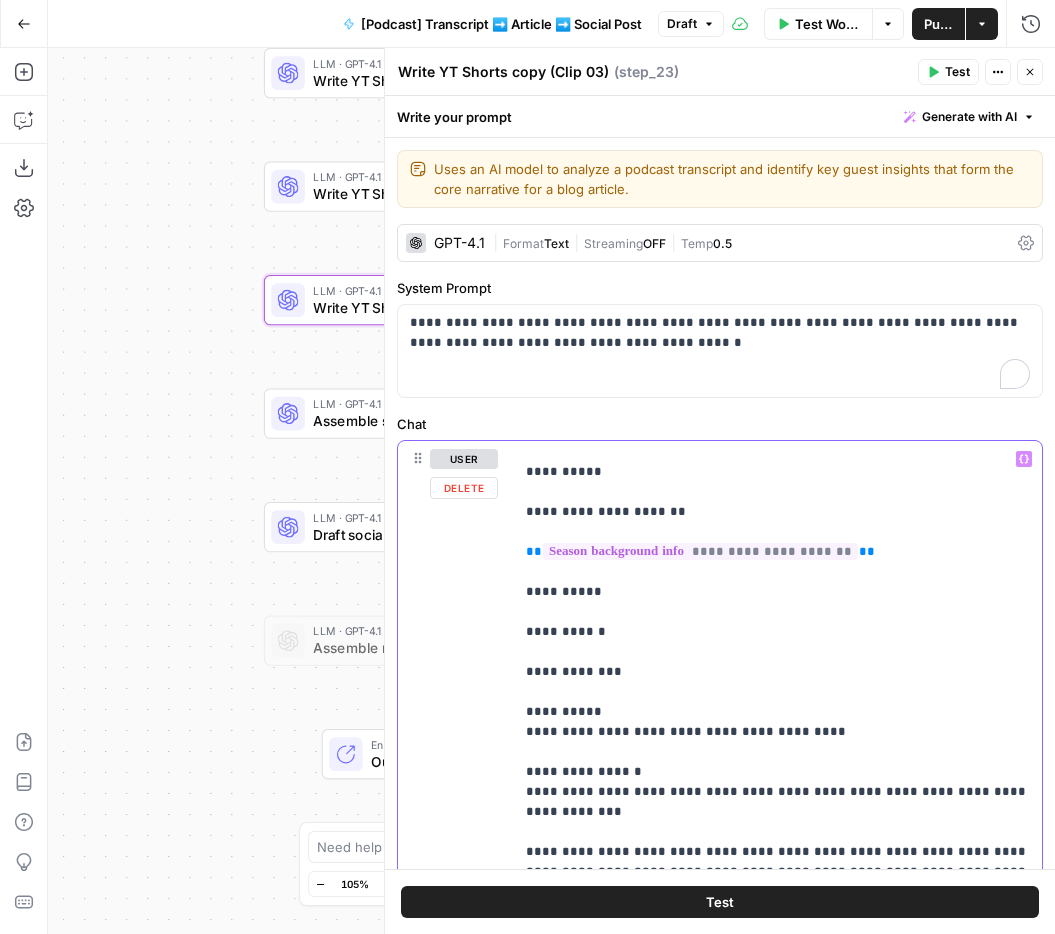 scroll, scrollTop: 387, scrollLeft: 0, axis: vertical 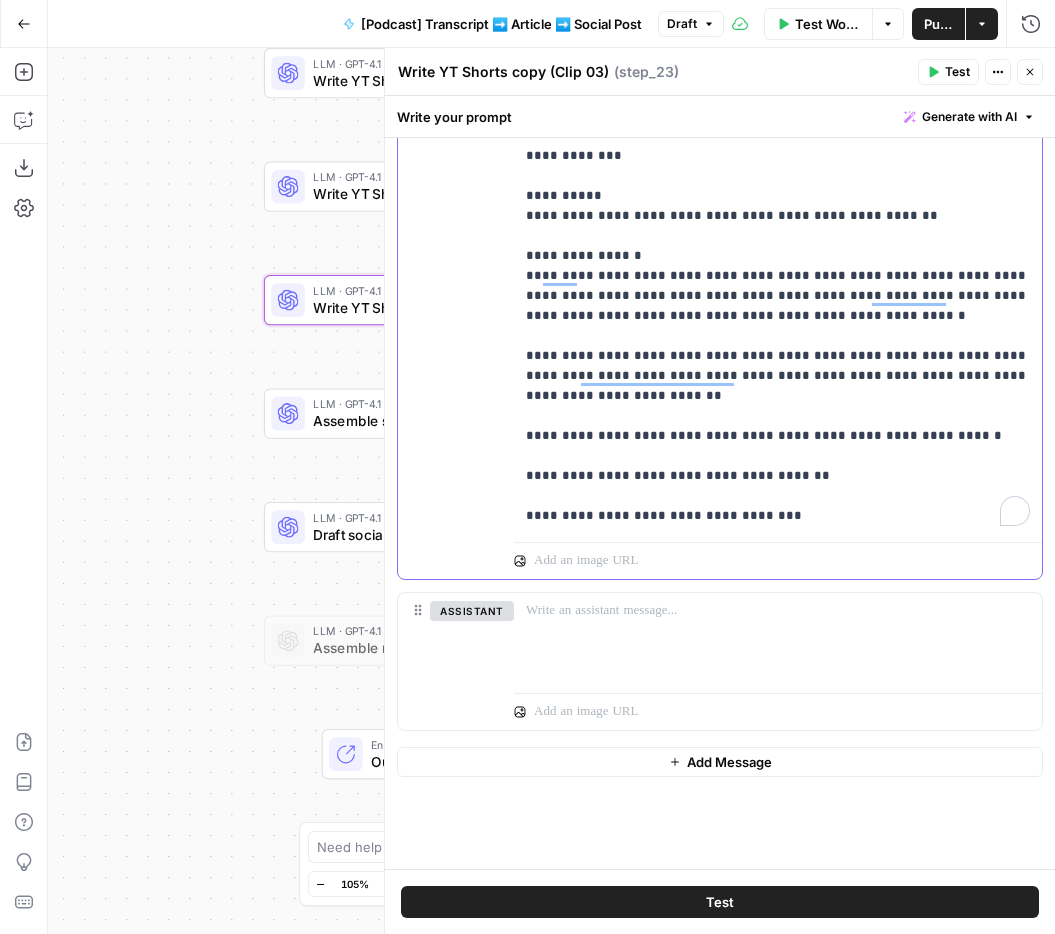 drag, startPoint x: 527, startPoint y: 631, endPoint x: 697, endPoint y: 937, distance: 350.05142 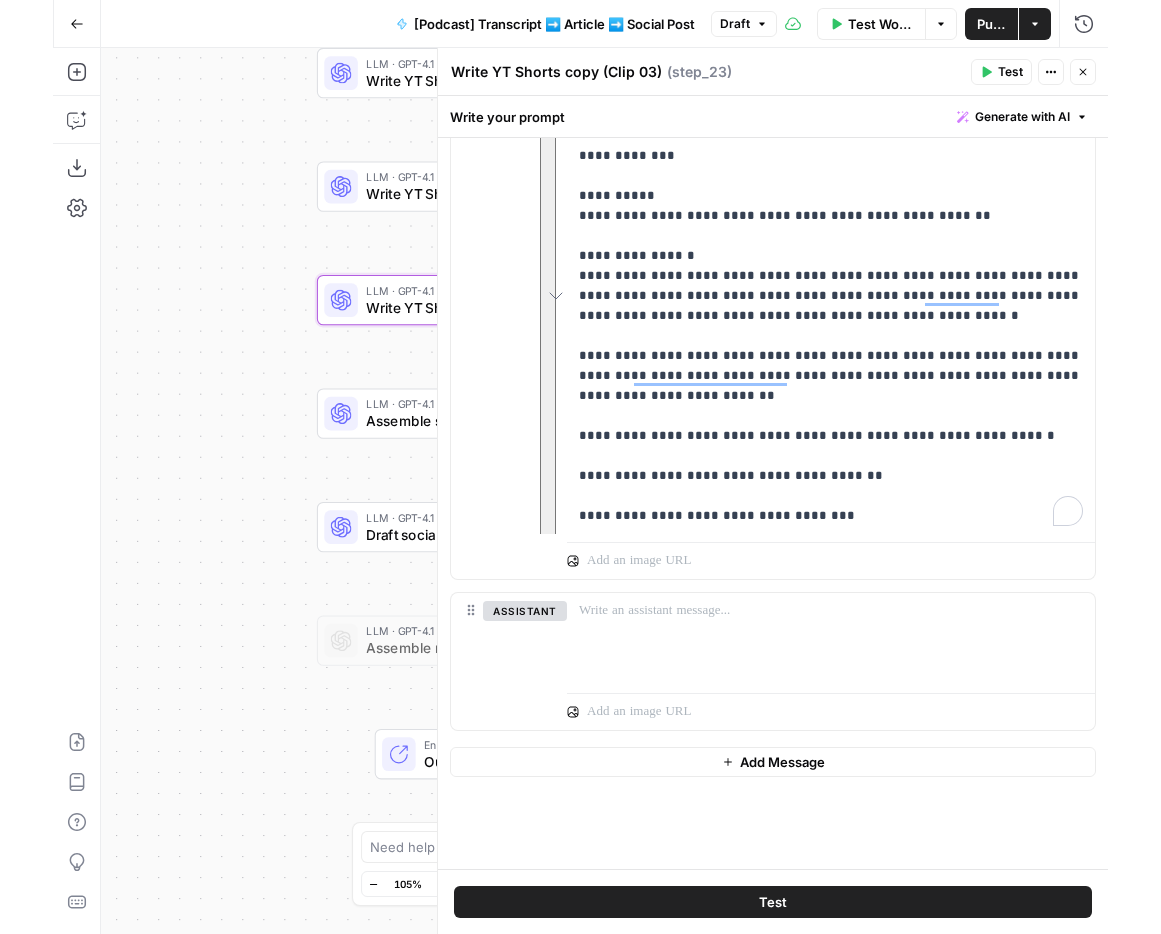 scroll, scrollTop: 801, scrollLeft: 0, axis: vertical 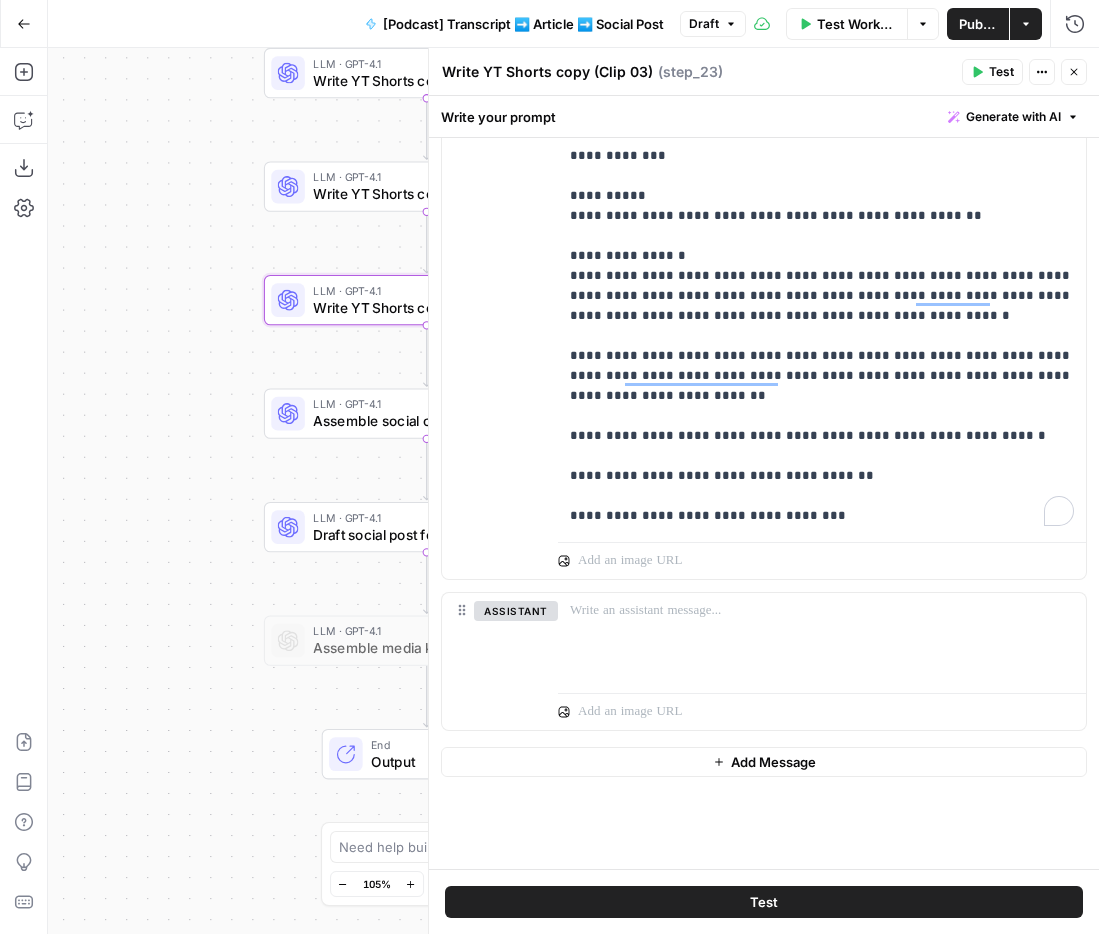 click on "Close" at bounding box center (1079, 72) 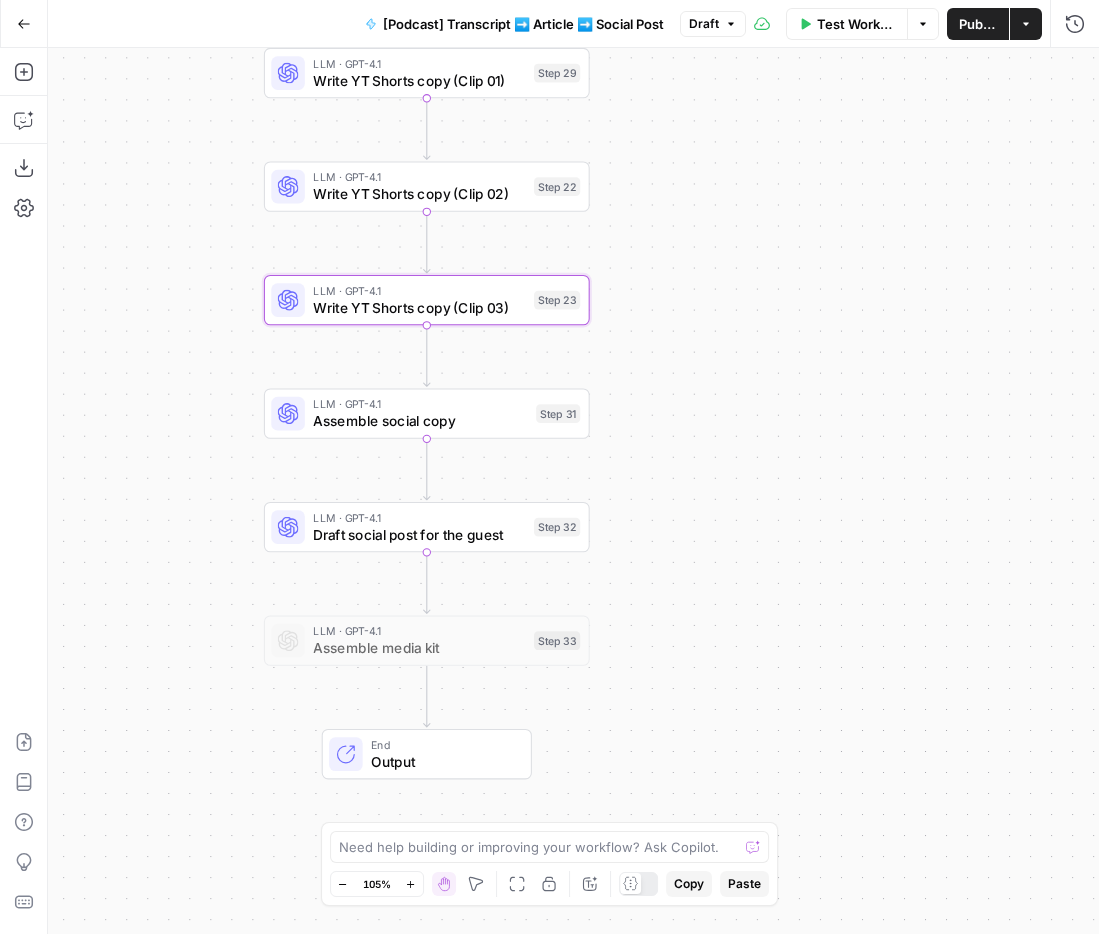 click on "Run History" at bounding box center (1075, 24) 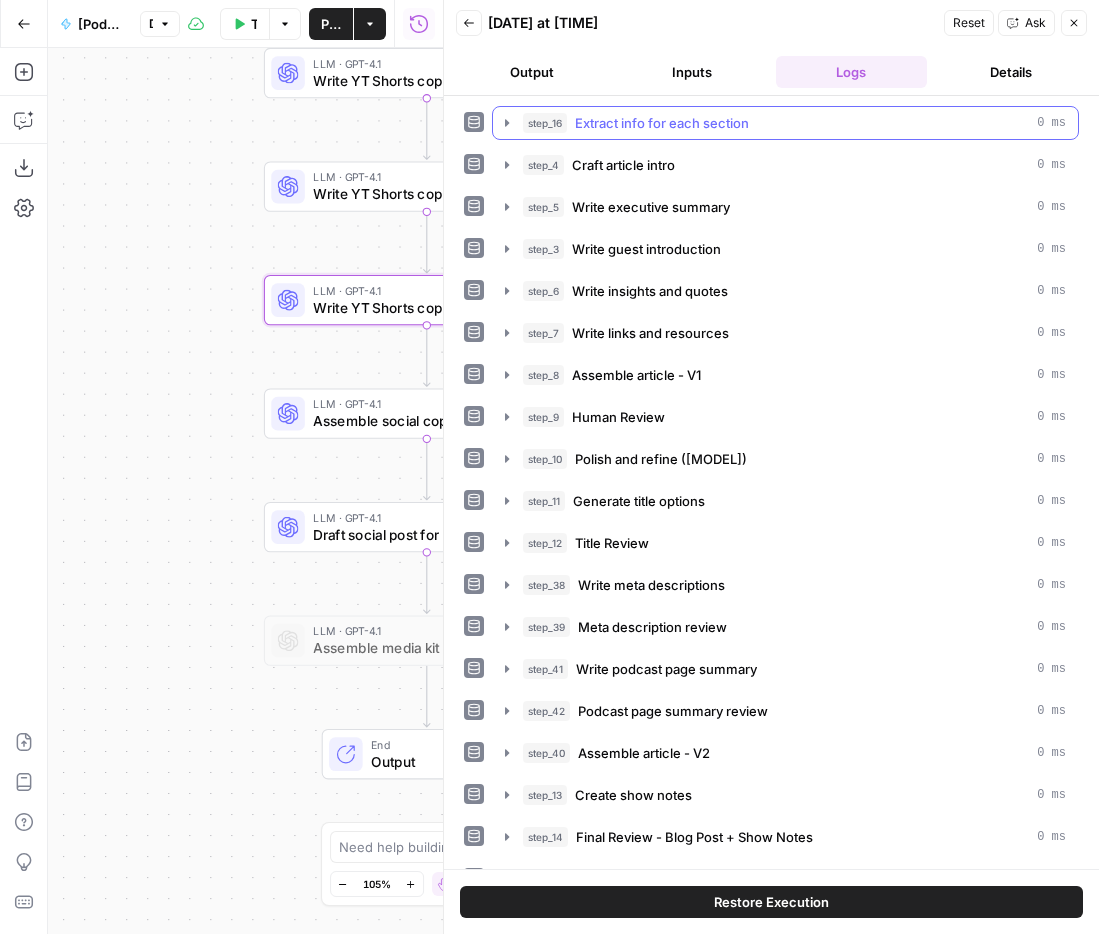 click on "step_[NUMBER] Extract info for each section [TIME]" at bounding box center (794, 123) 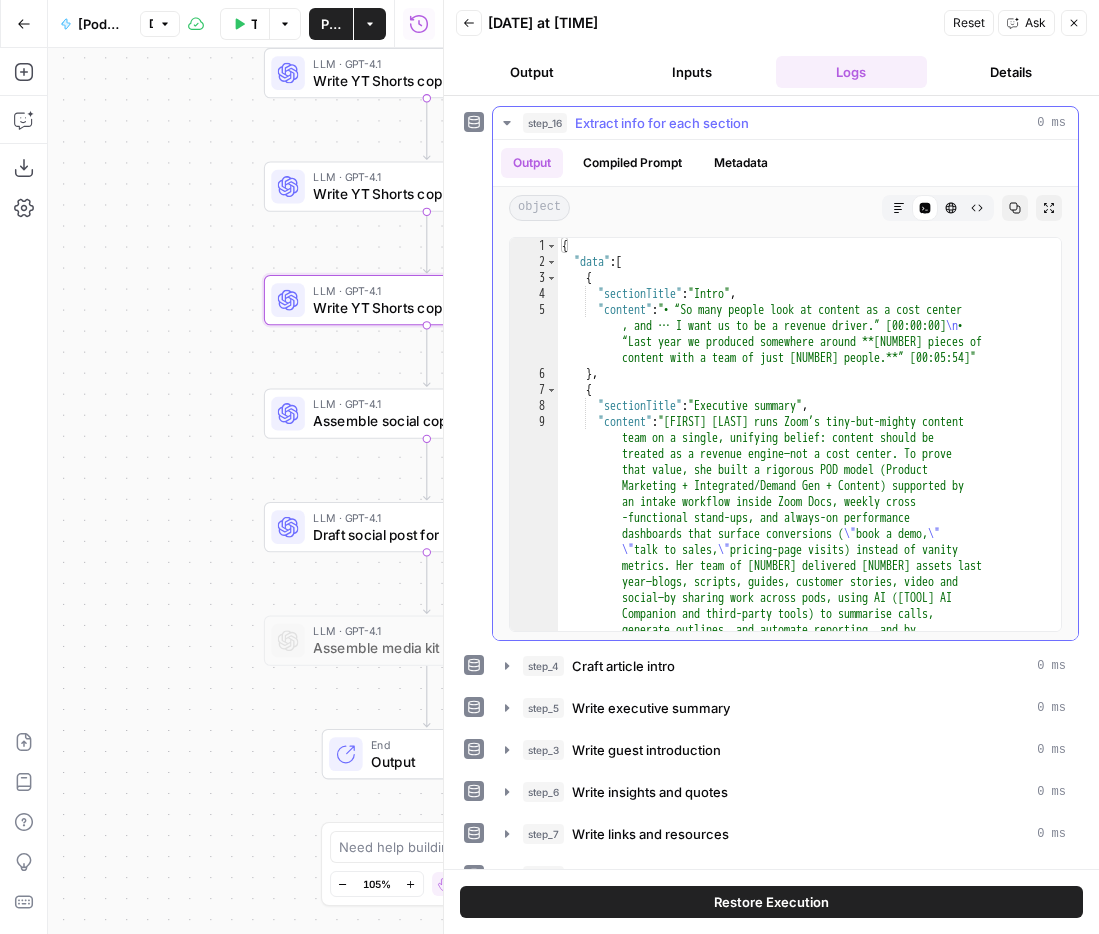 click on "step_[NUMBER] Extract info for each section [TIME]" at bounding box center (794, 123) 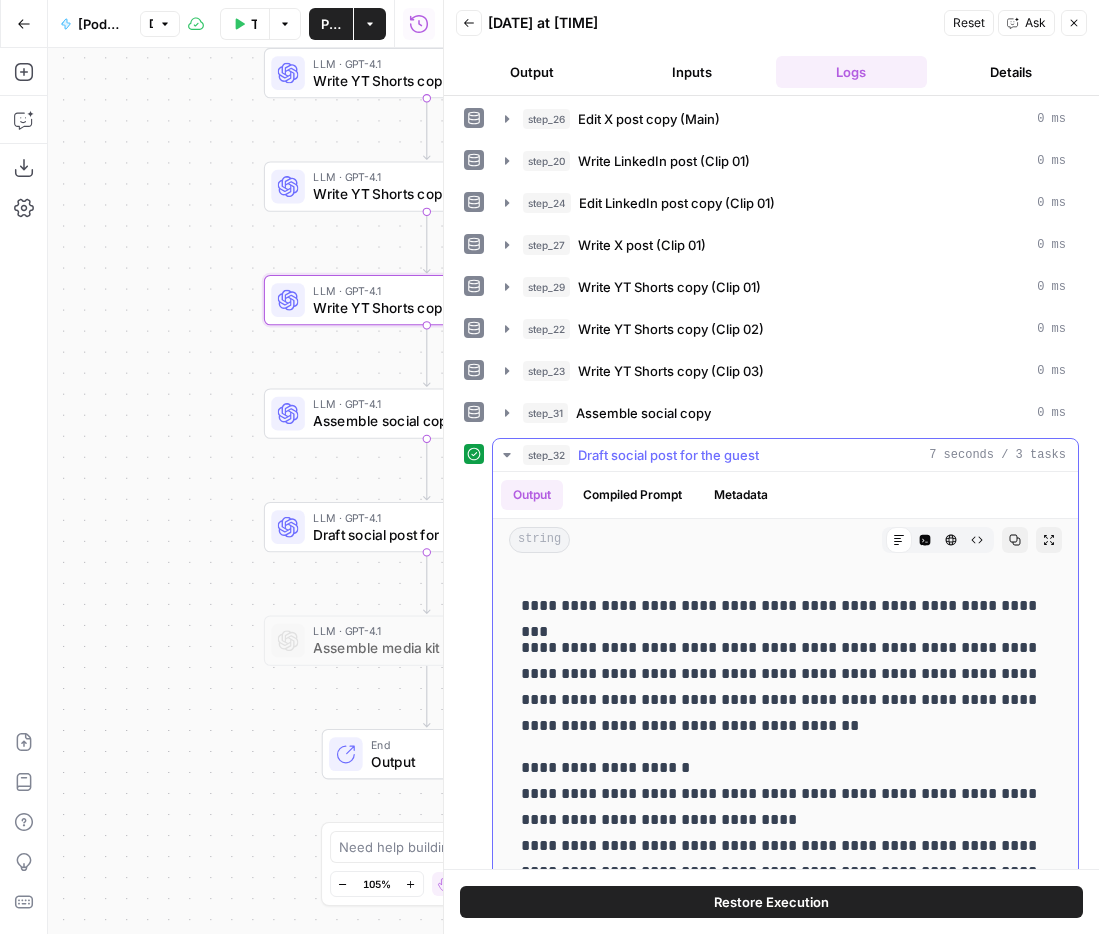 click on "Draft social post for the guest" at bounding box center [668, 455] 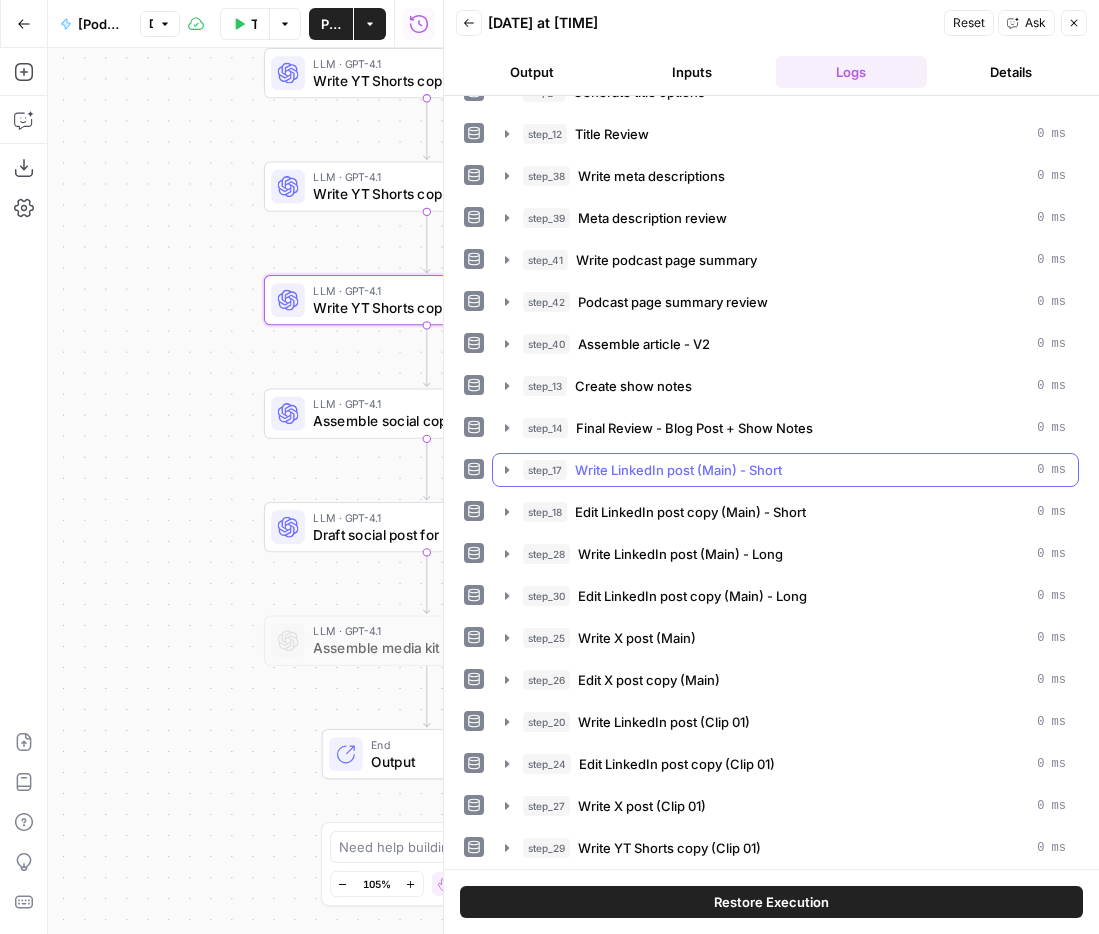 scroll, scrollTop: 407, scrollLeft: 0, axis: vertical 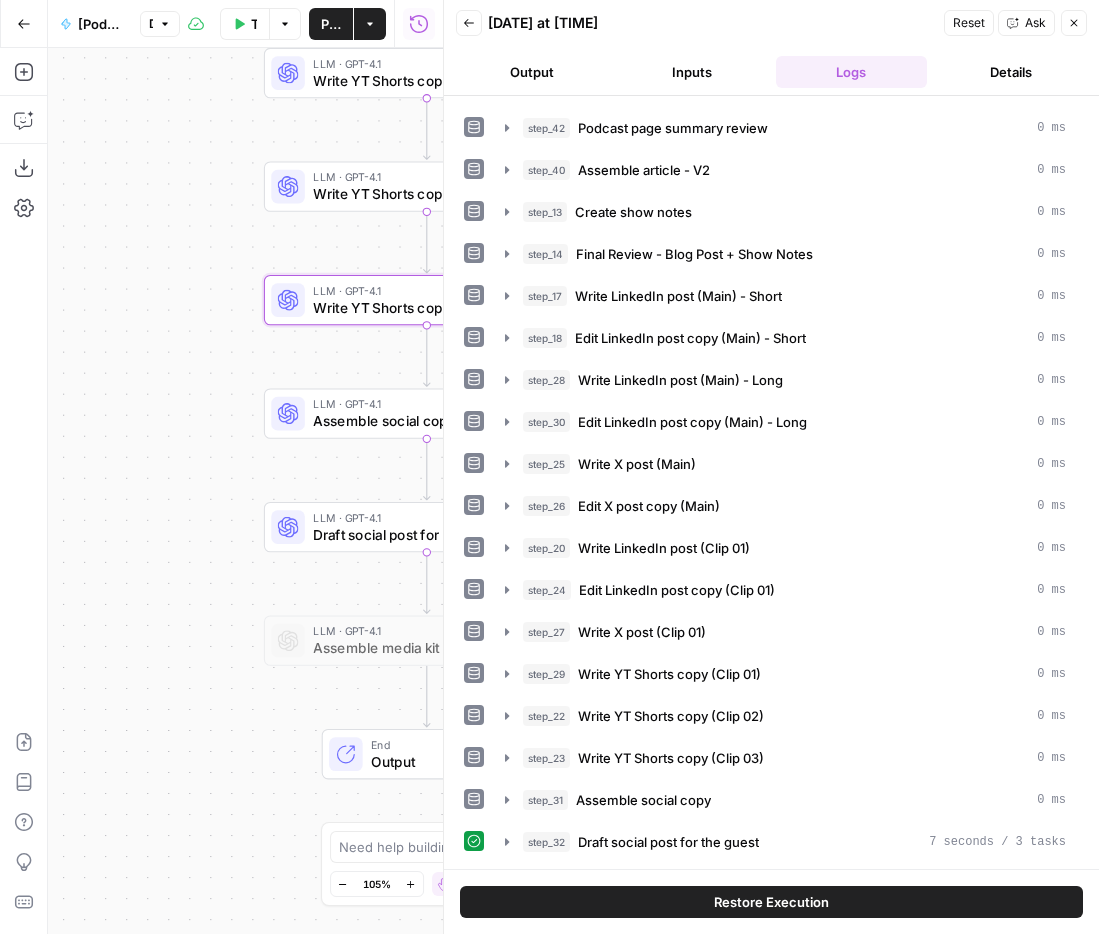 click on "Clicking in this button will load all the inputs and ouputs into the canvas" at bounding box center [771, 849] 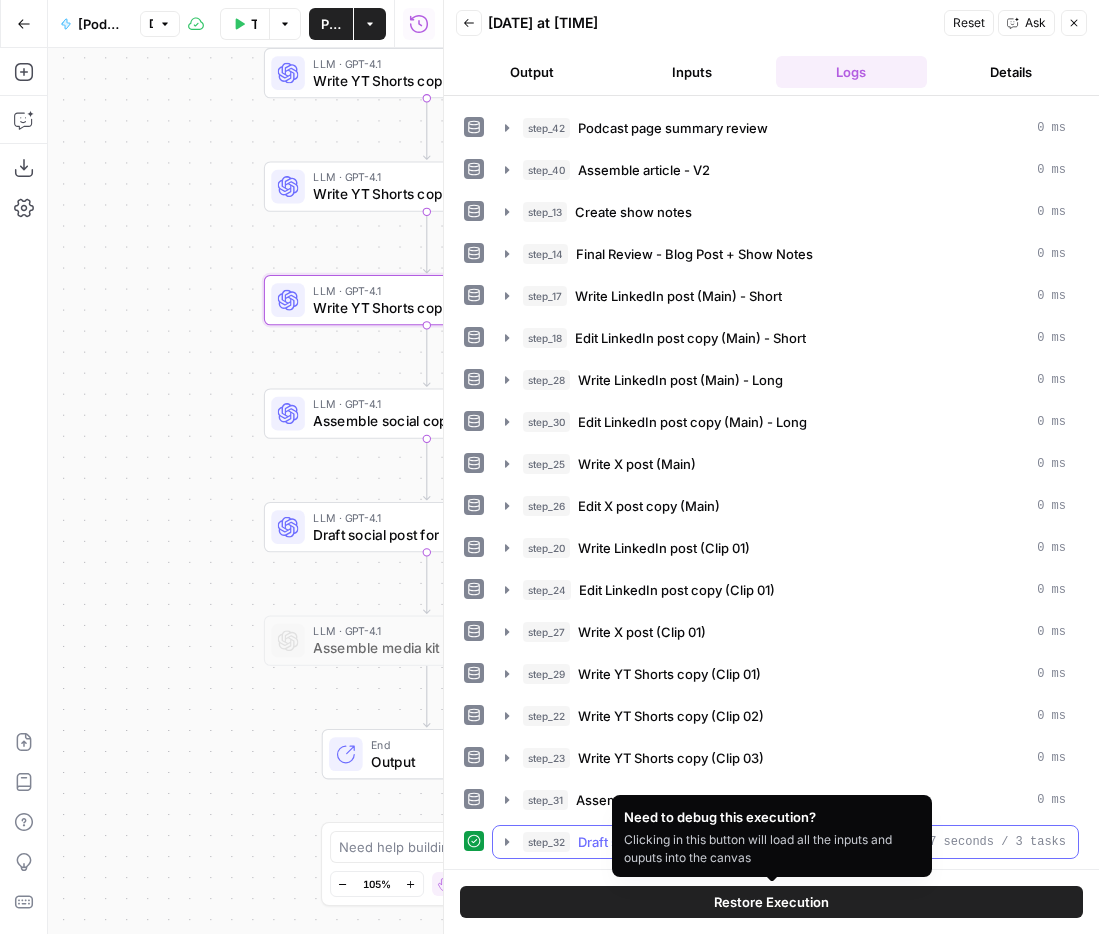 click on "Draft social post for the guest" at bounding box center [668, 842] 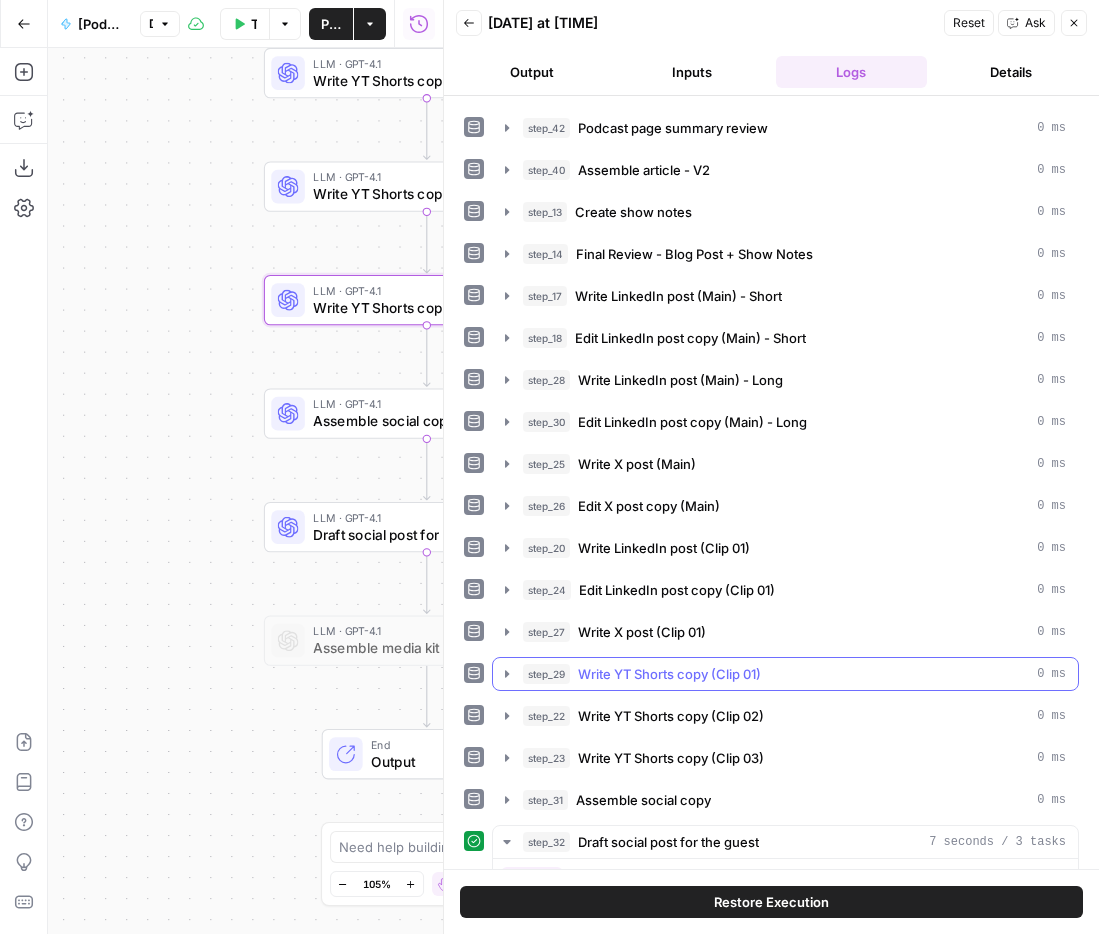 scroll, scrollTop: 1084, scrollLeft: 0, axis: vertical 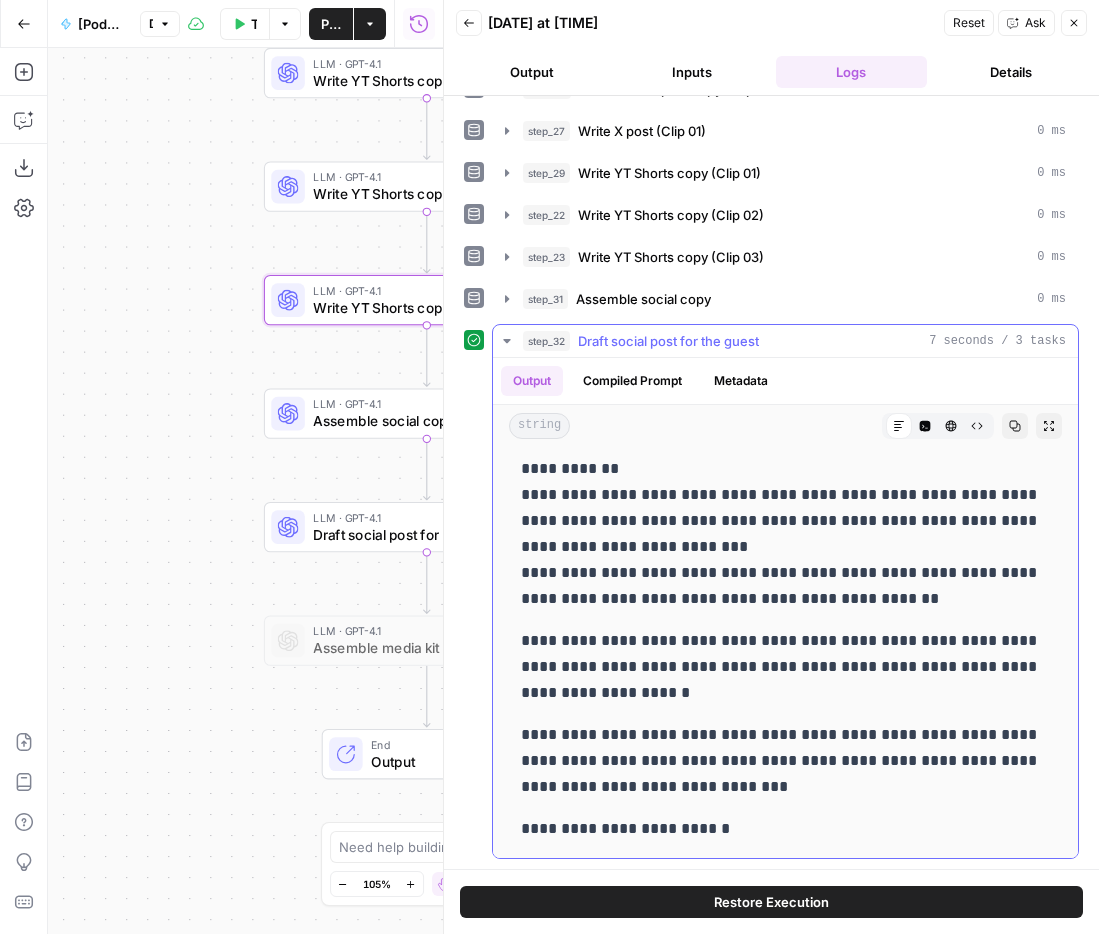 drag, startPoint x: 525, startPoint y: 491, endPoint x: 822, endPoint y: 824, distance: 446.20398 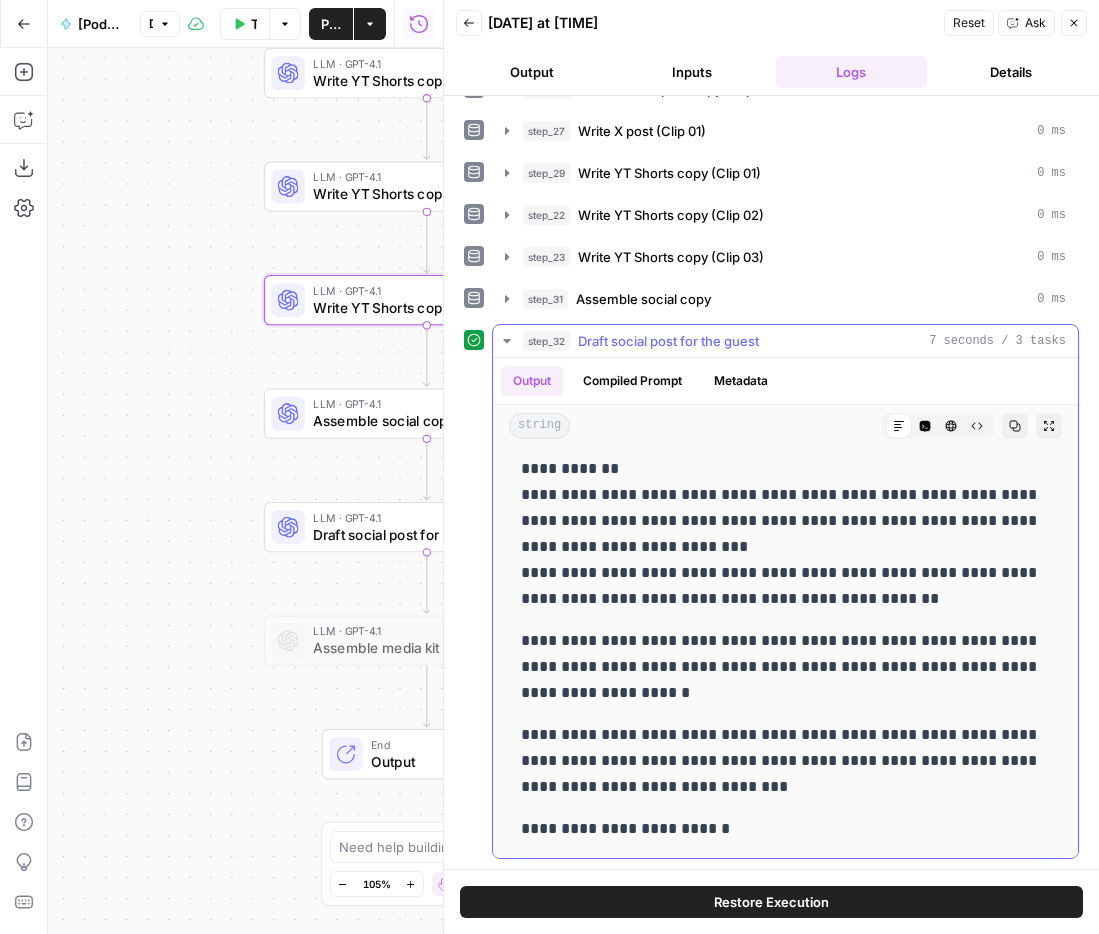 copy on "**********" 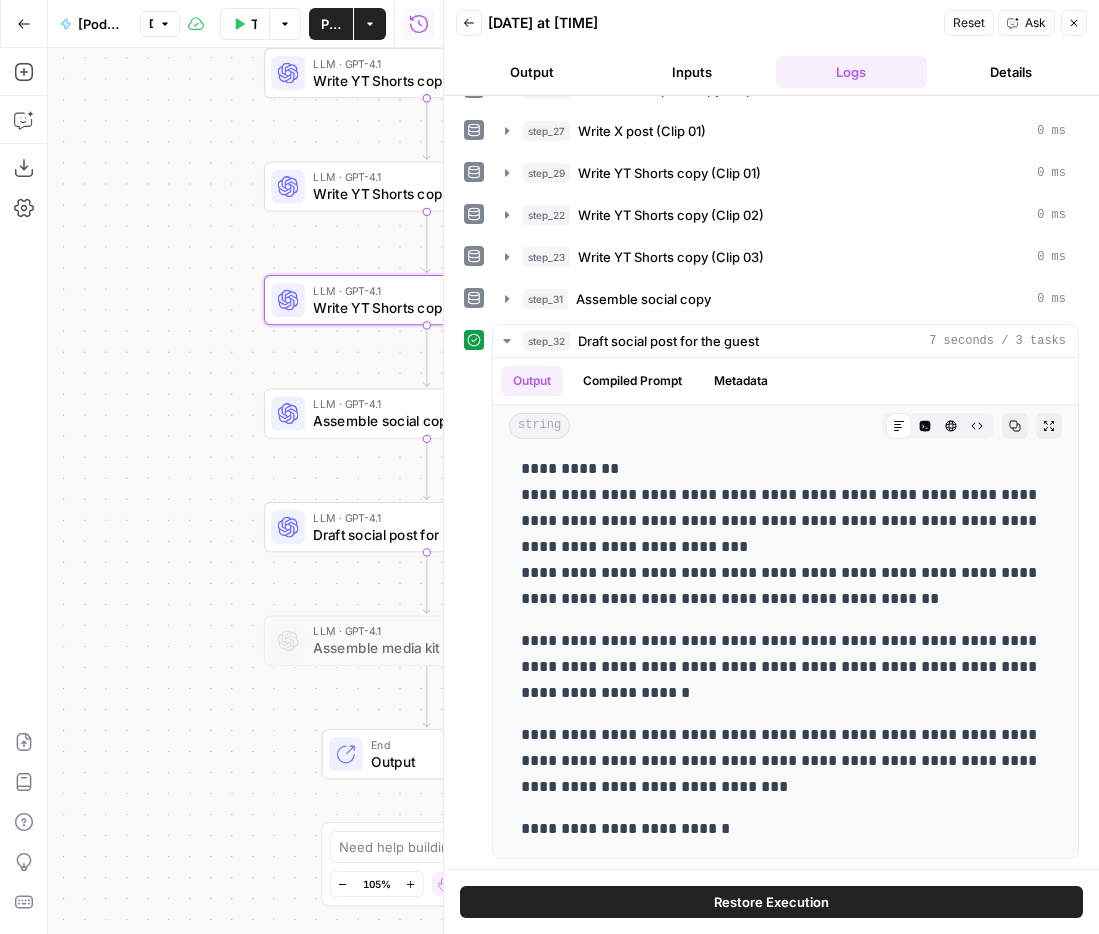 click 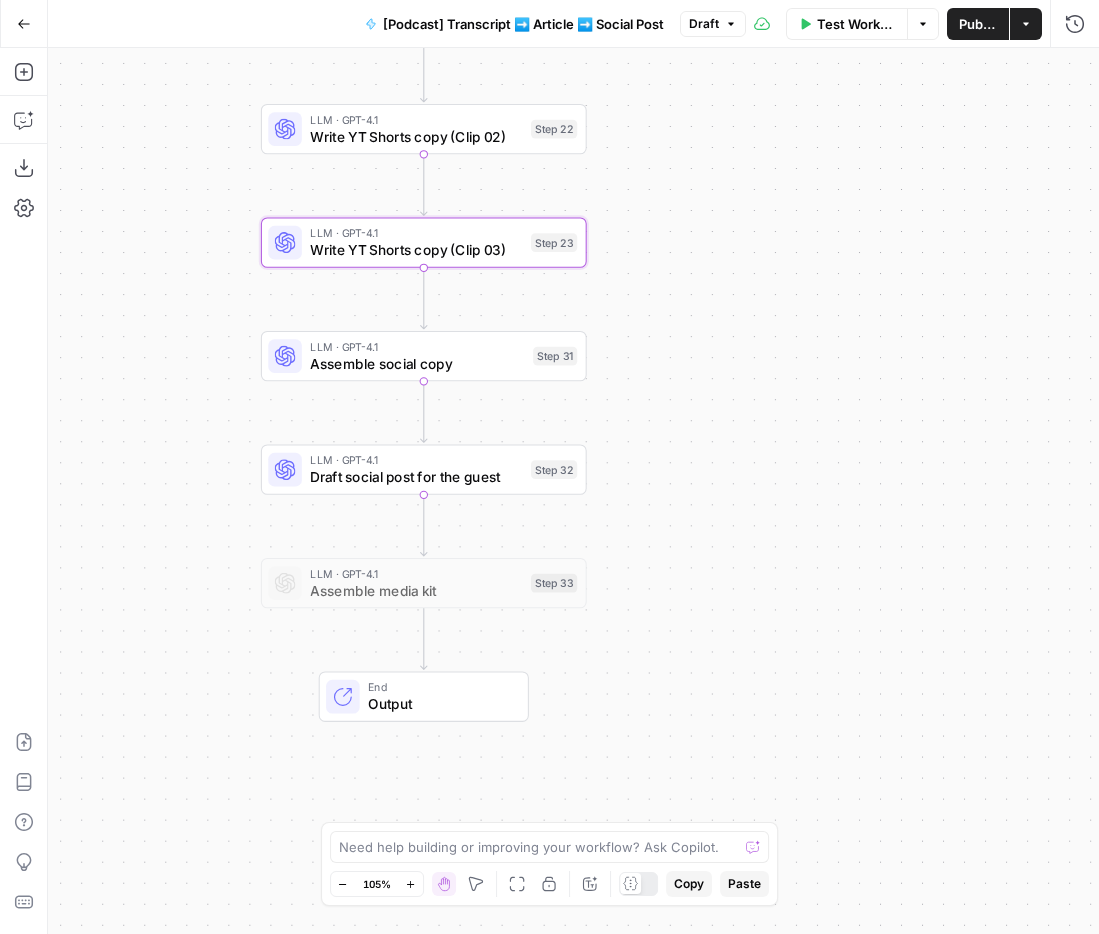 click on "LLM · GPT-4.1" at bounding box center (416, 460) 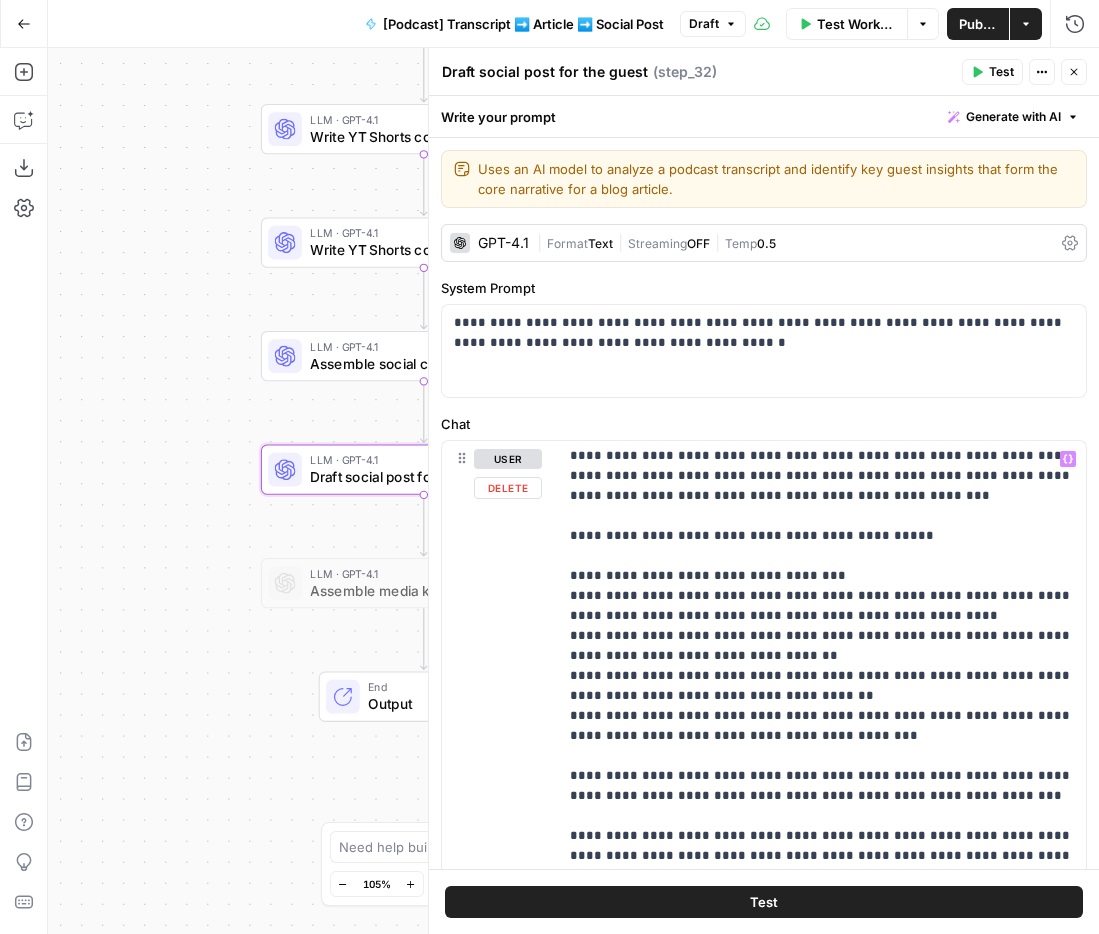 scroll, scrollTop: 1961, scrollLeft: 0, axis: vertical 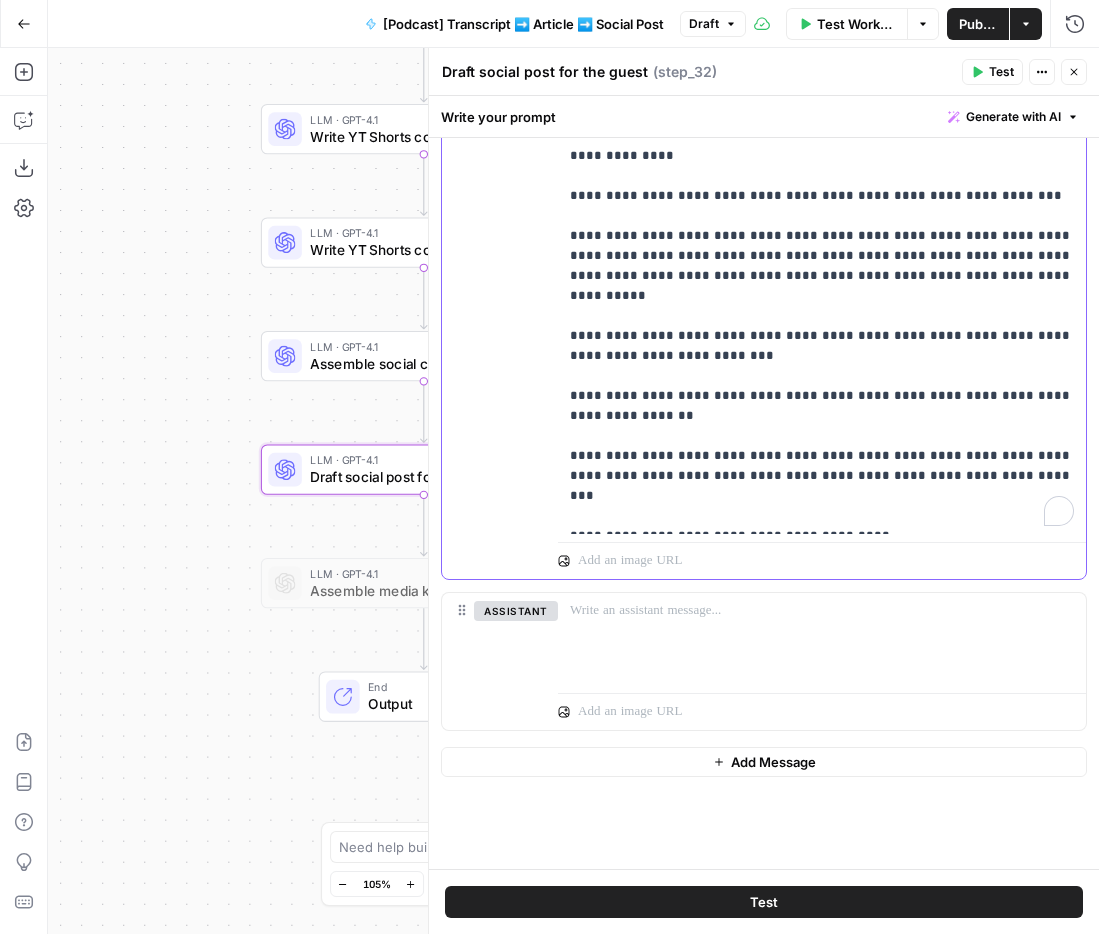 drag, startPoint x: 569, startPoint y: 529, endPoint x: 830, endPoint y: 538, distance: 261.15512 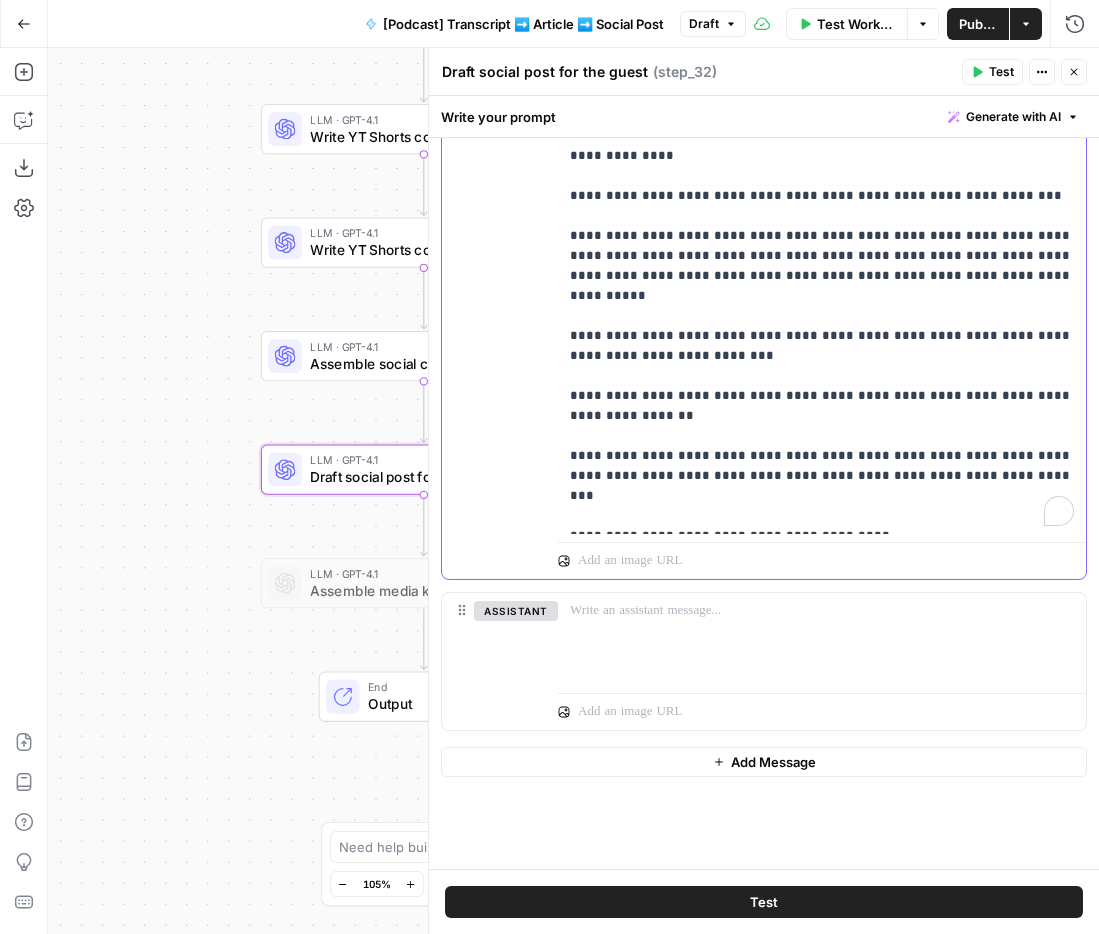 click on "**********" at bounding box center [822, 149] 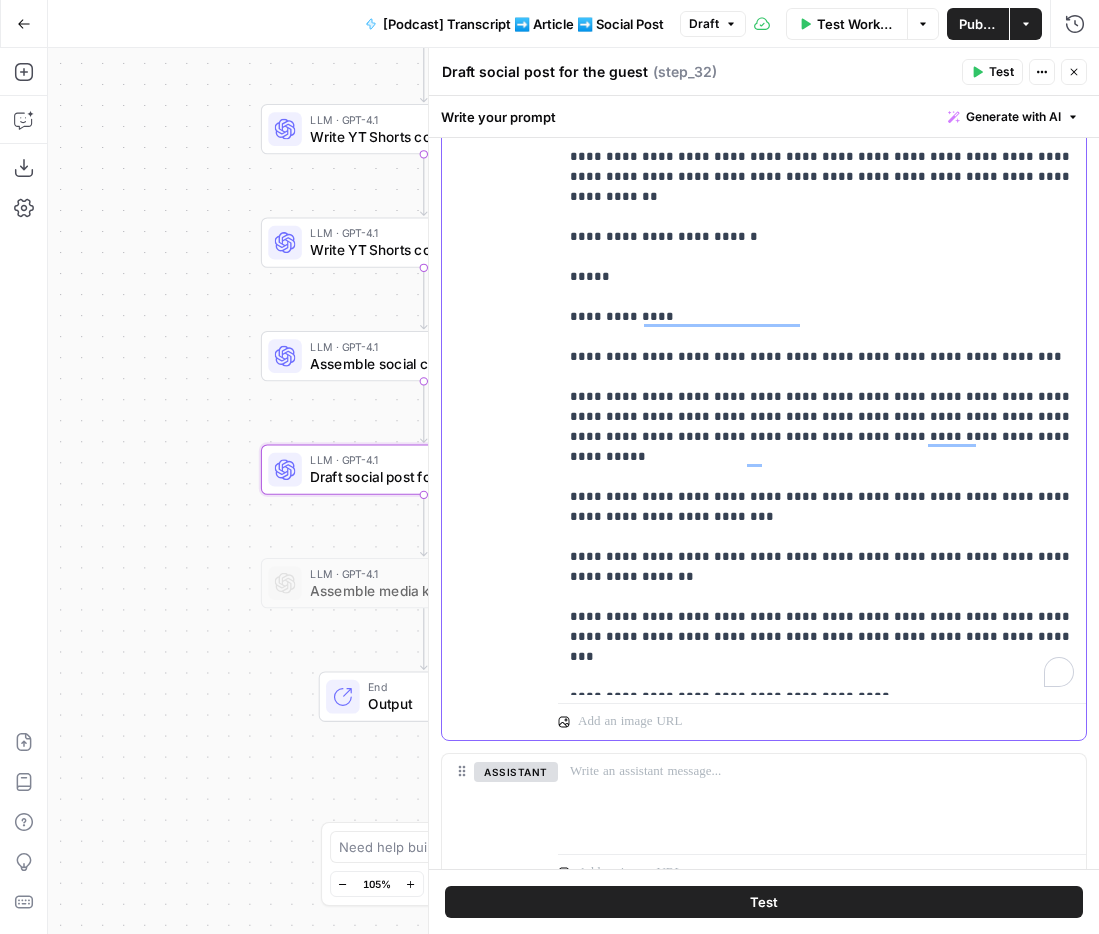 scroll, scrollTop: 422, scrollLeft: 0, axis: vertical 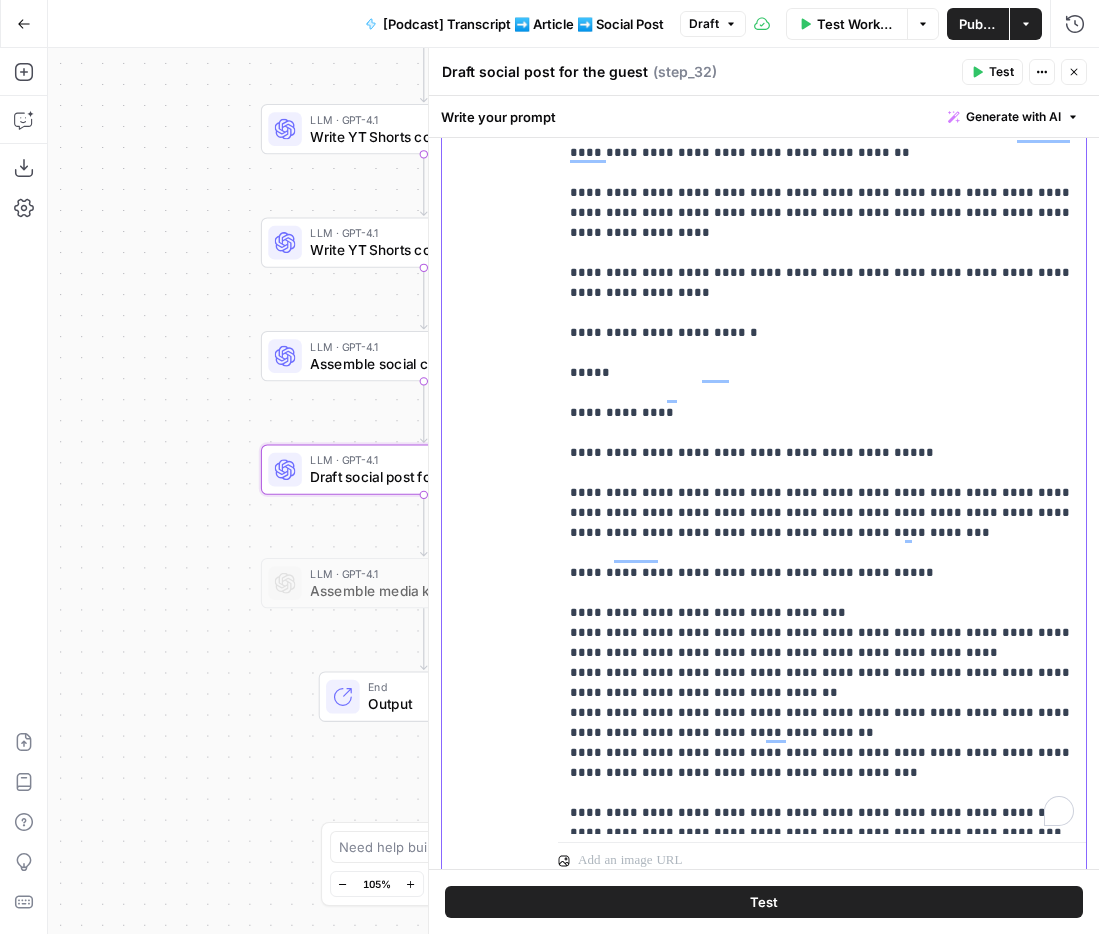 drag, startPoint x: 566, startPoint y: 312, endPoint x: 990, endPoint y: 800, distance: 646.46735 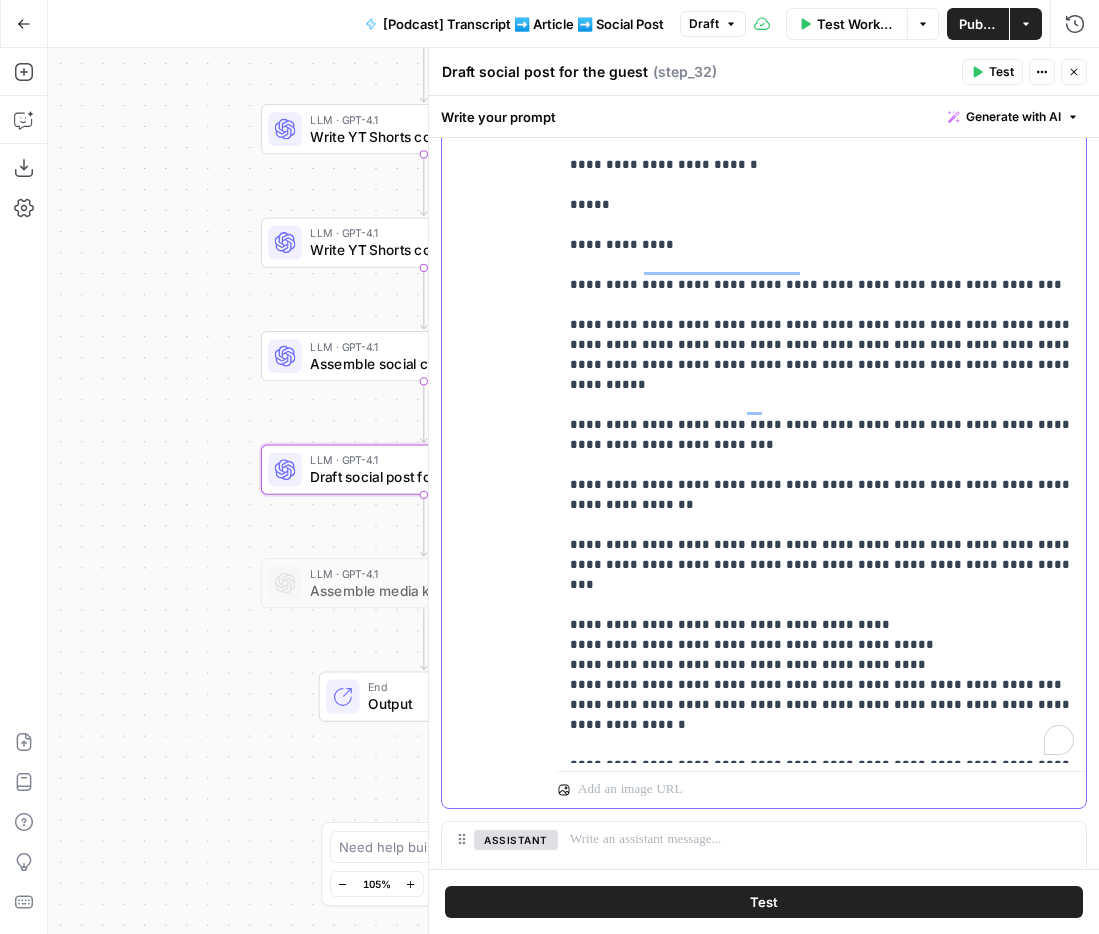 click on "**********" at bounding box center (822, -385) 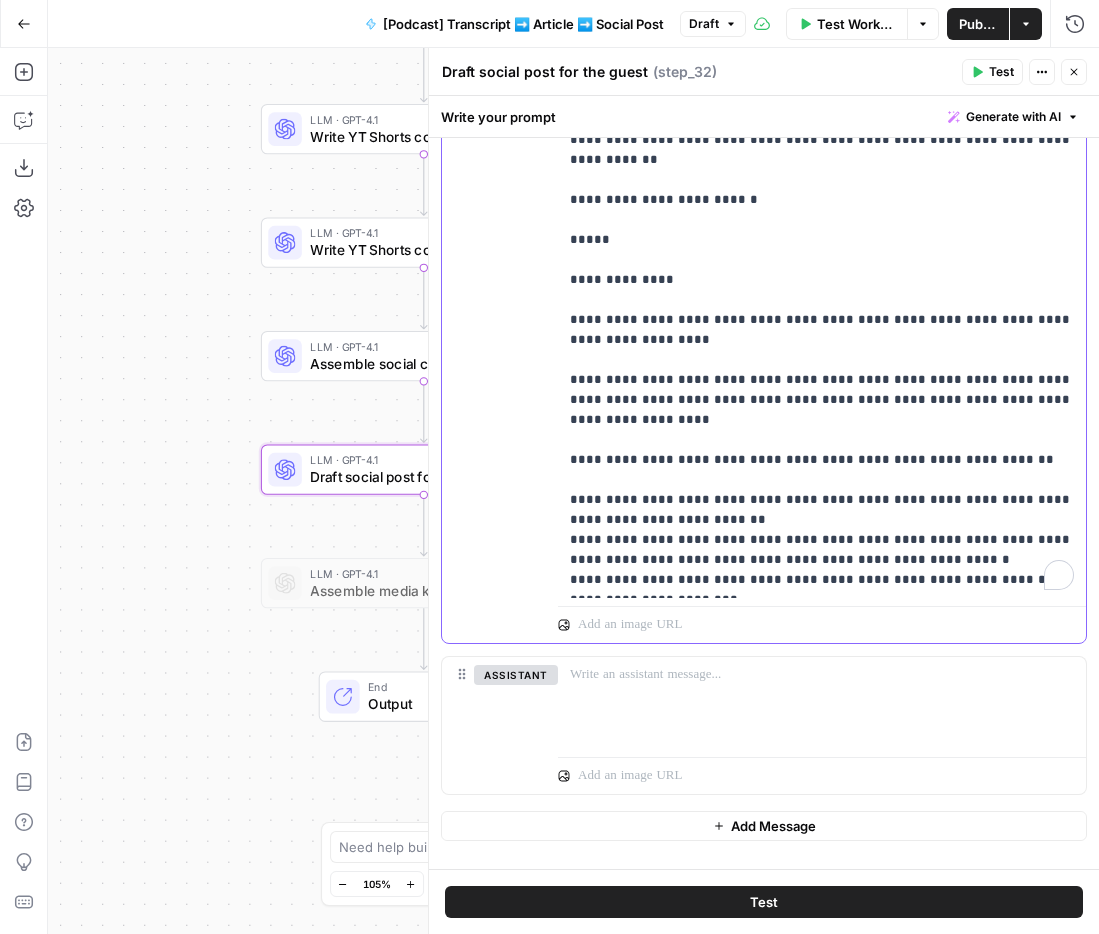 click on "**********" at bounding box center [822, 190] 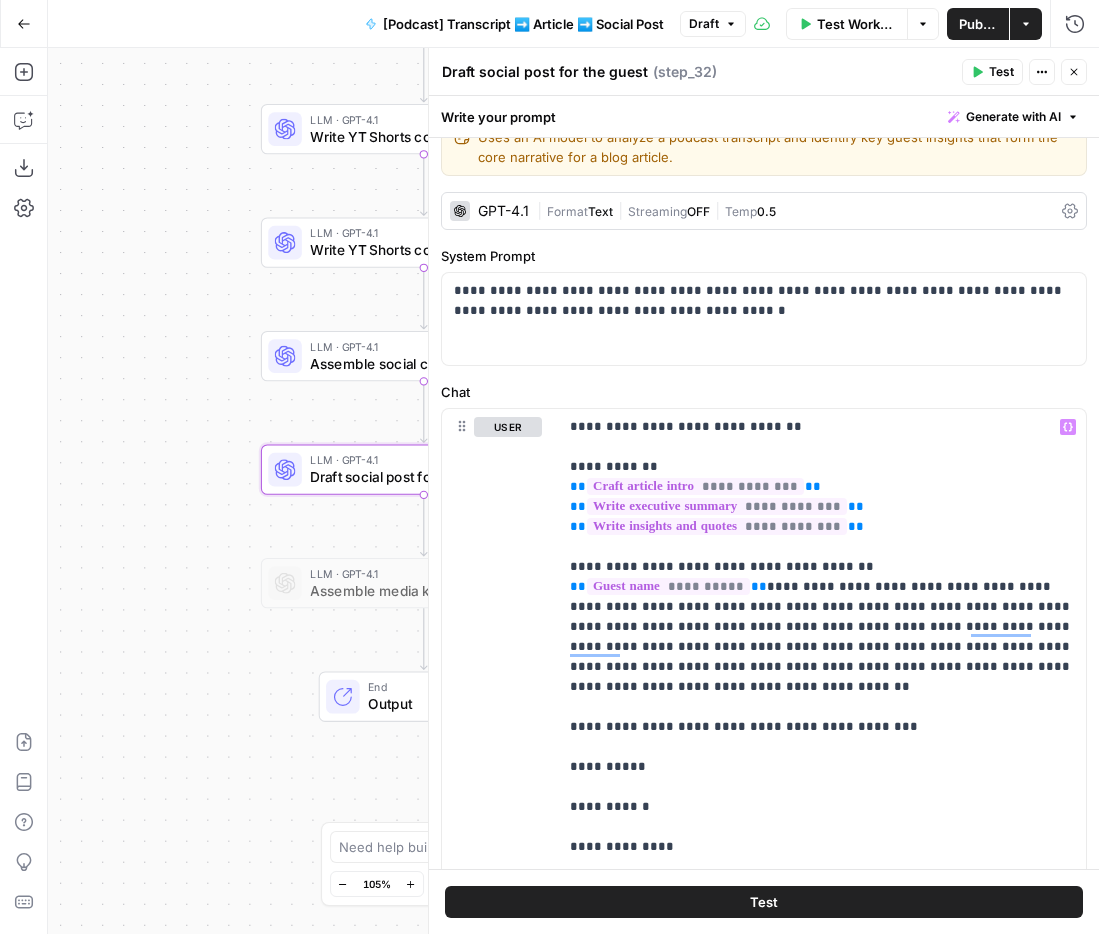 click on "Test" at bounding box center (992, 72) 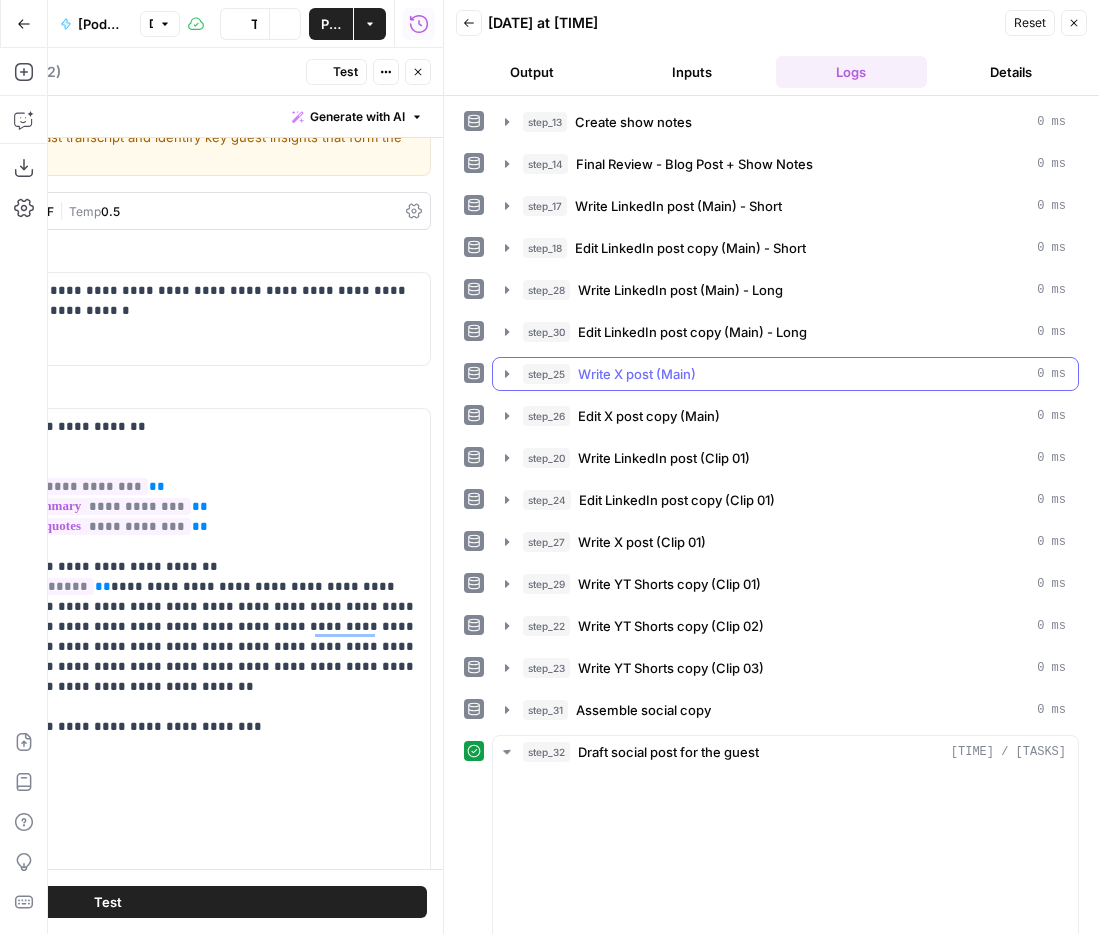 scroll, scrollTop: 1019, scrollLeft: 0, axis: vertical 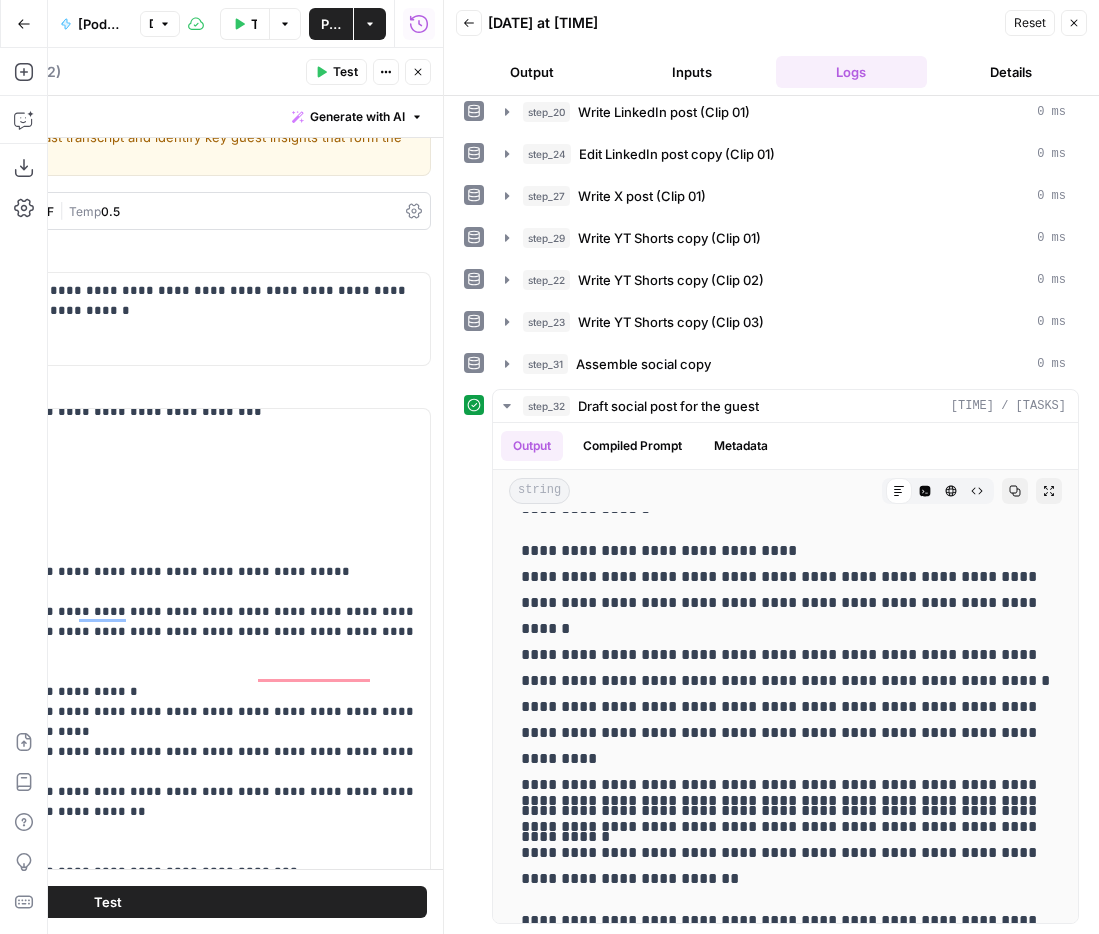 click on "Close" at bounding box center [1074, 23] 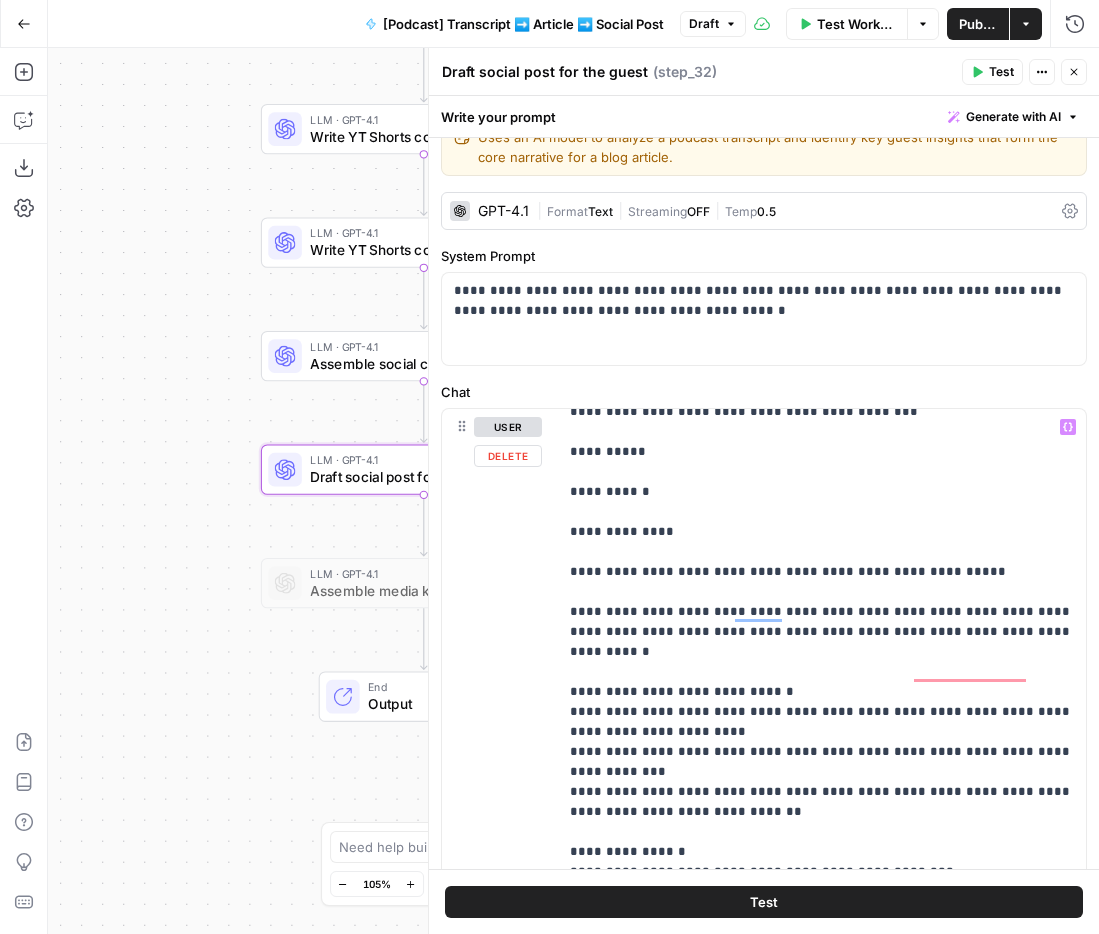 scroll, scrollTop: 711, scrollLeft: 0, axis: vertical 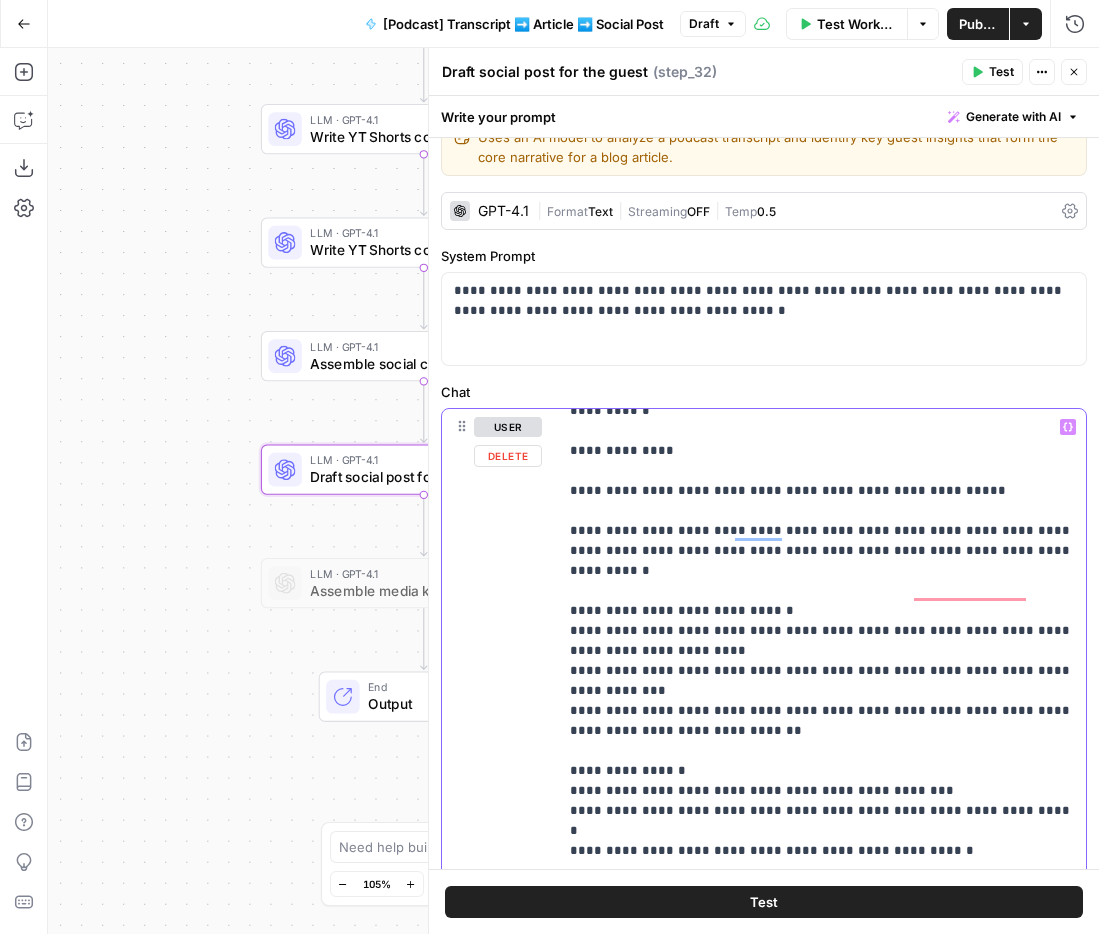 drag, startPoint x: 566, startPoint y: 510, endPoint x: 1009, endPoint y: 514, distance: 443.01807 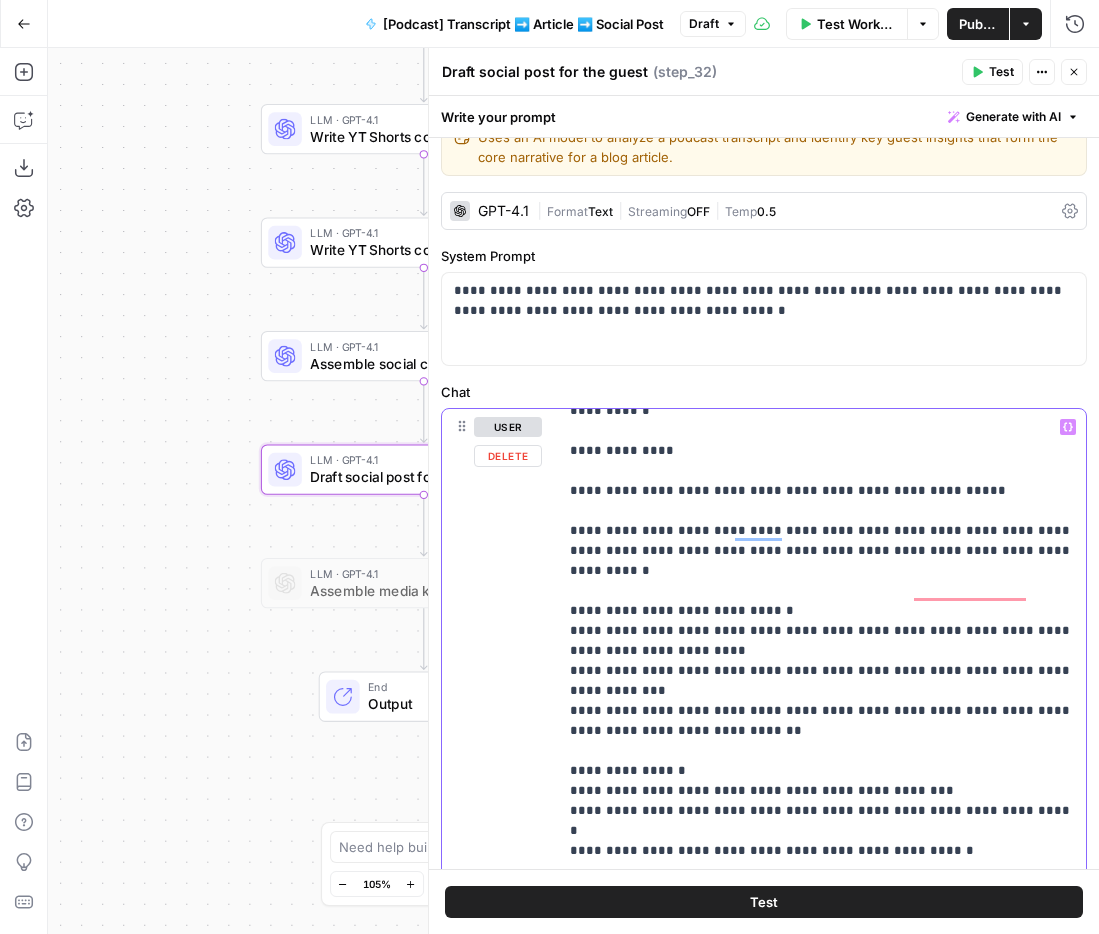 click on "**********" at bounding box center (822, 816) 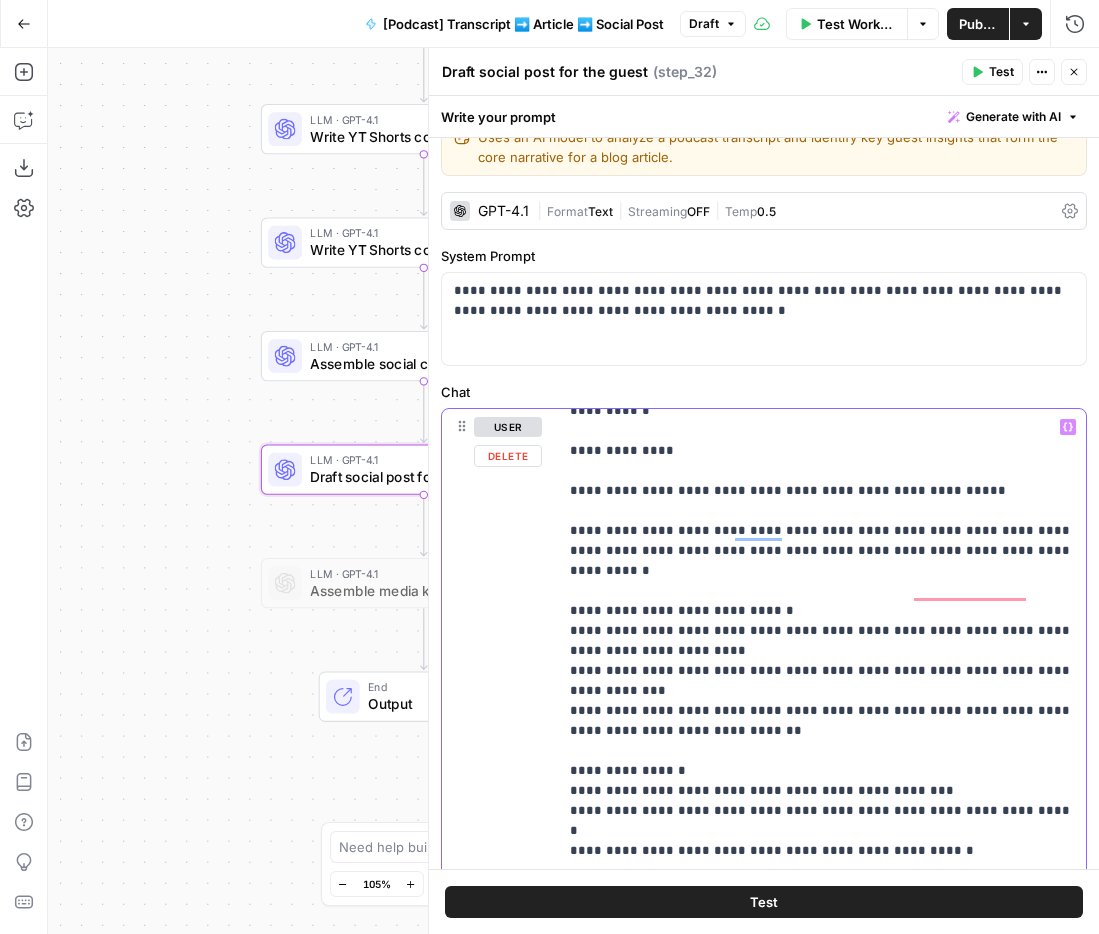 copy on "**********" 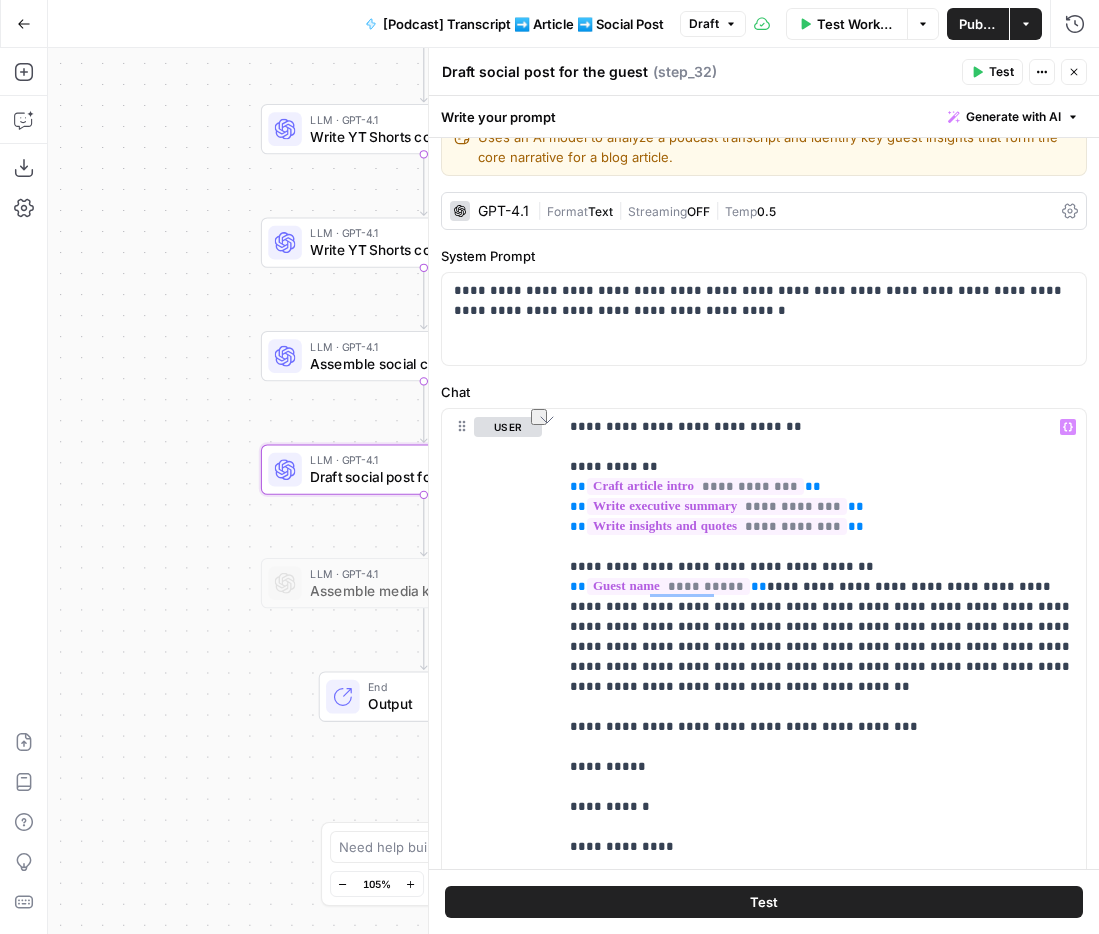 click on "Close" at bounding box center (1074, 72) 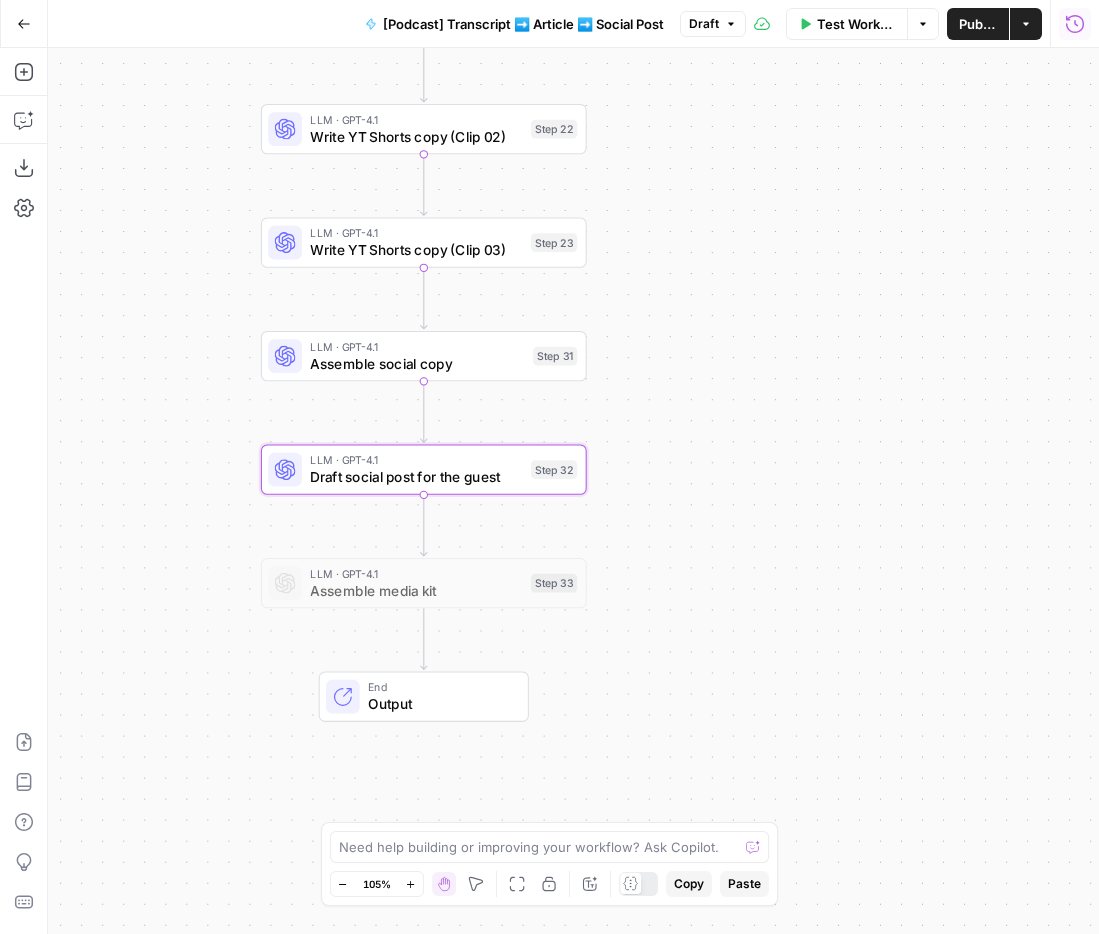click 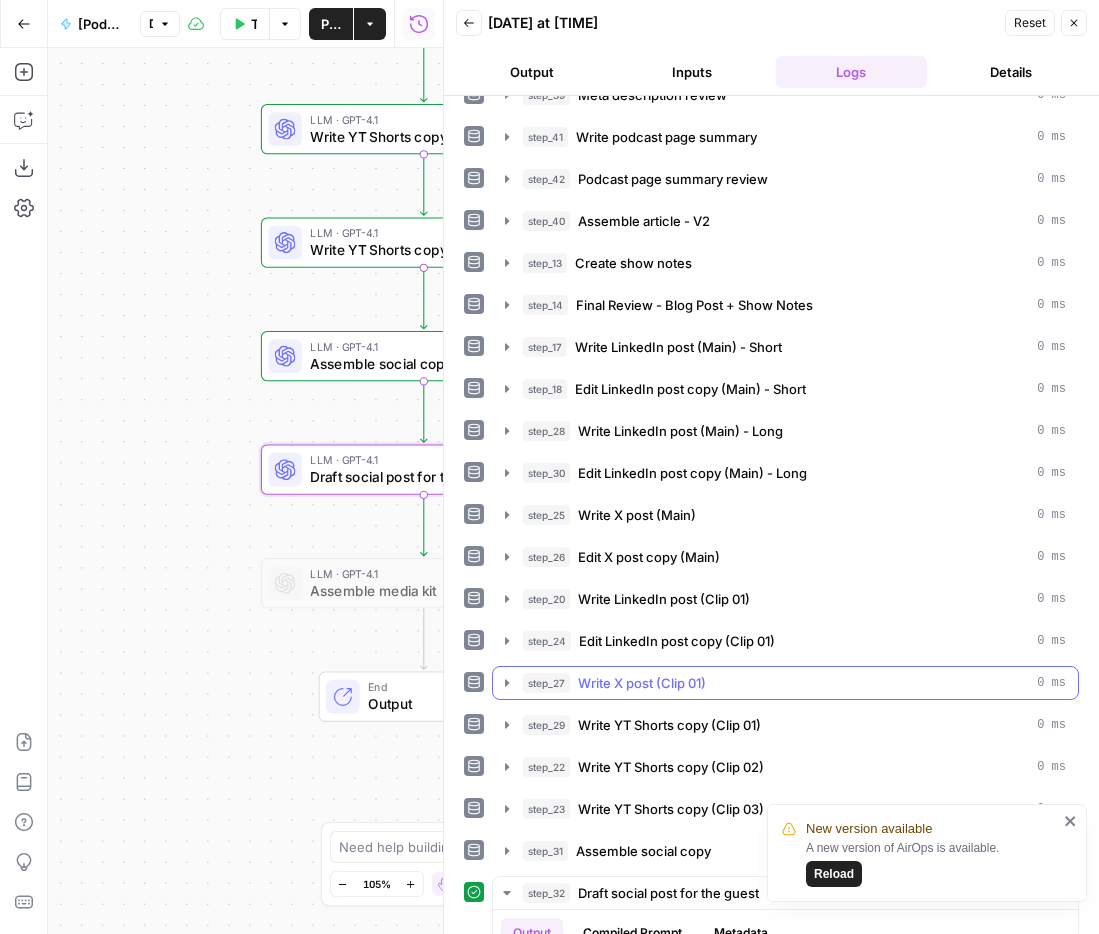 scroll, scrollTop: 526, scrollLeft: 0, axis: vertical 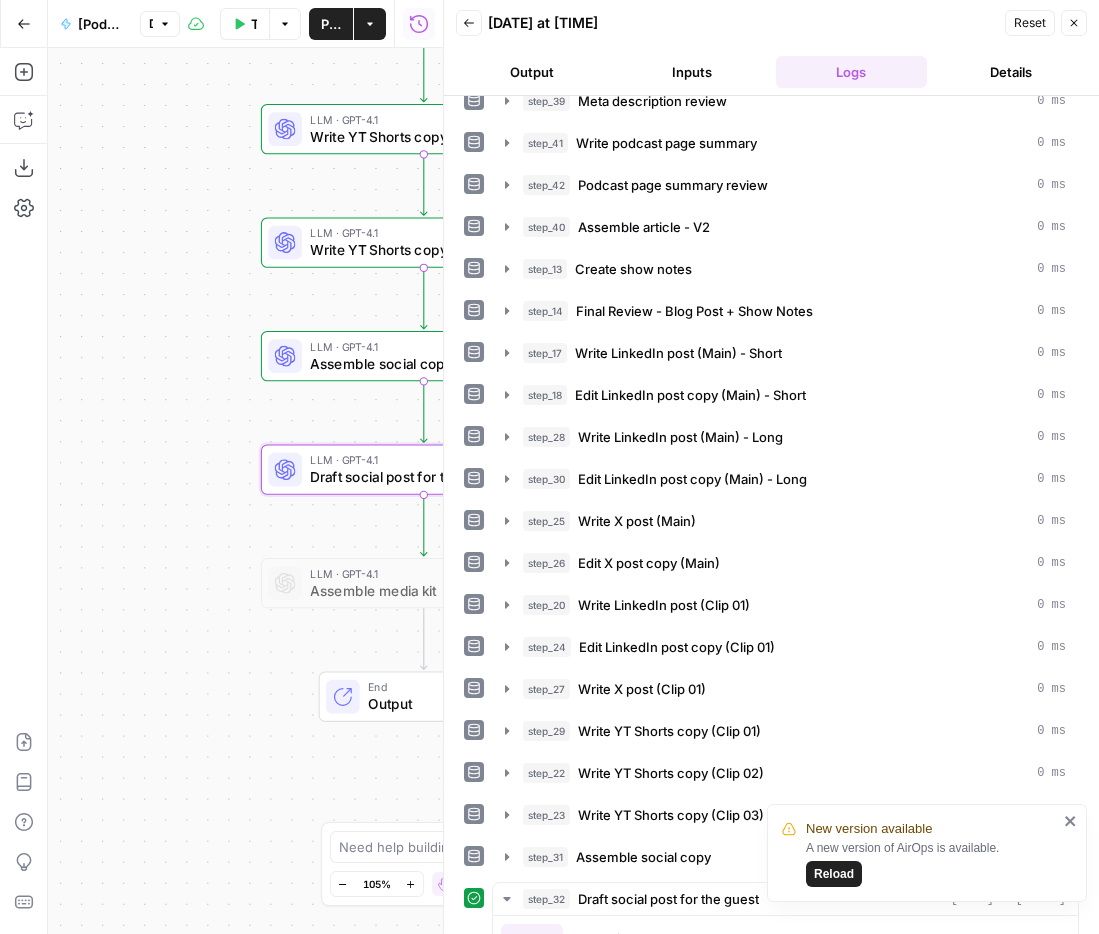 click on "Reload" at bounding box center [834, 874] 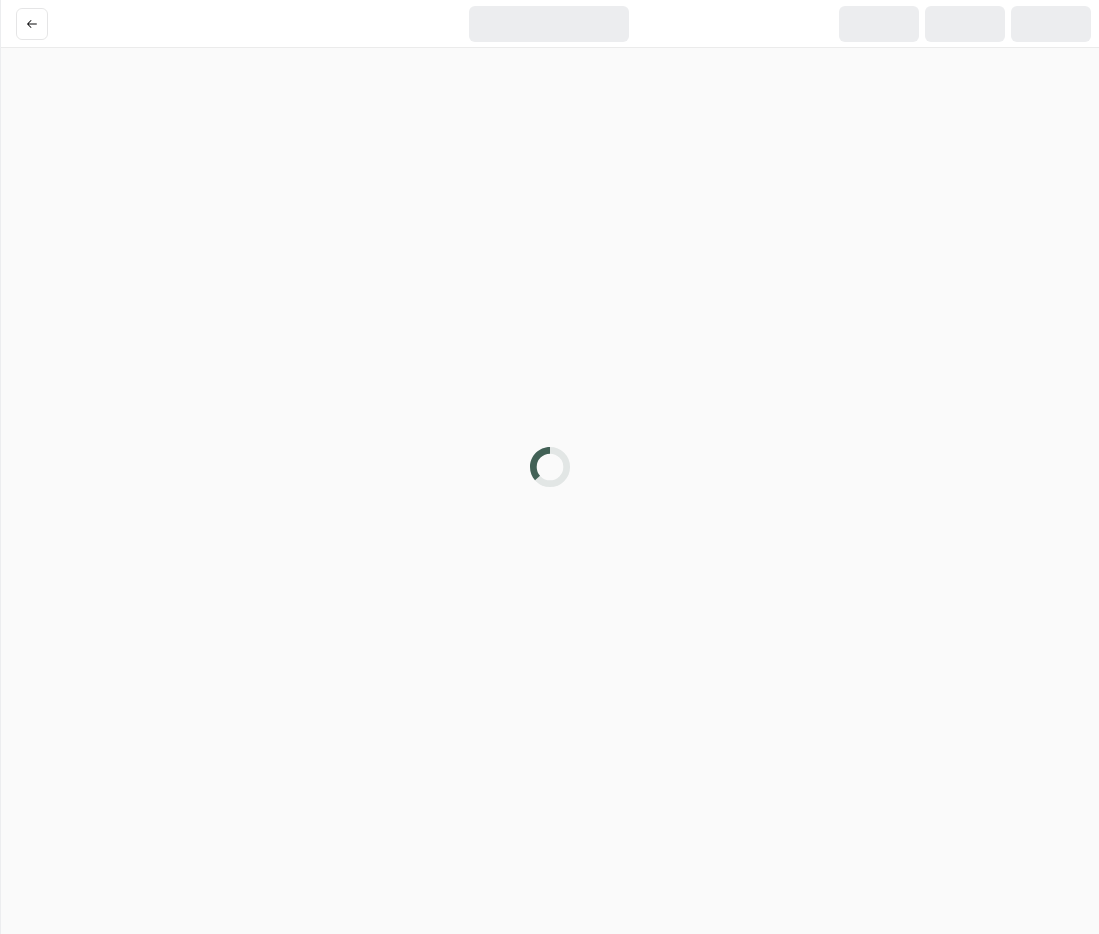 scroll, scrollTop: 0, scrollLeft: 0, axis: both 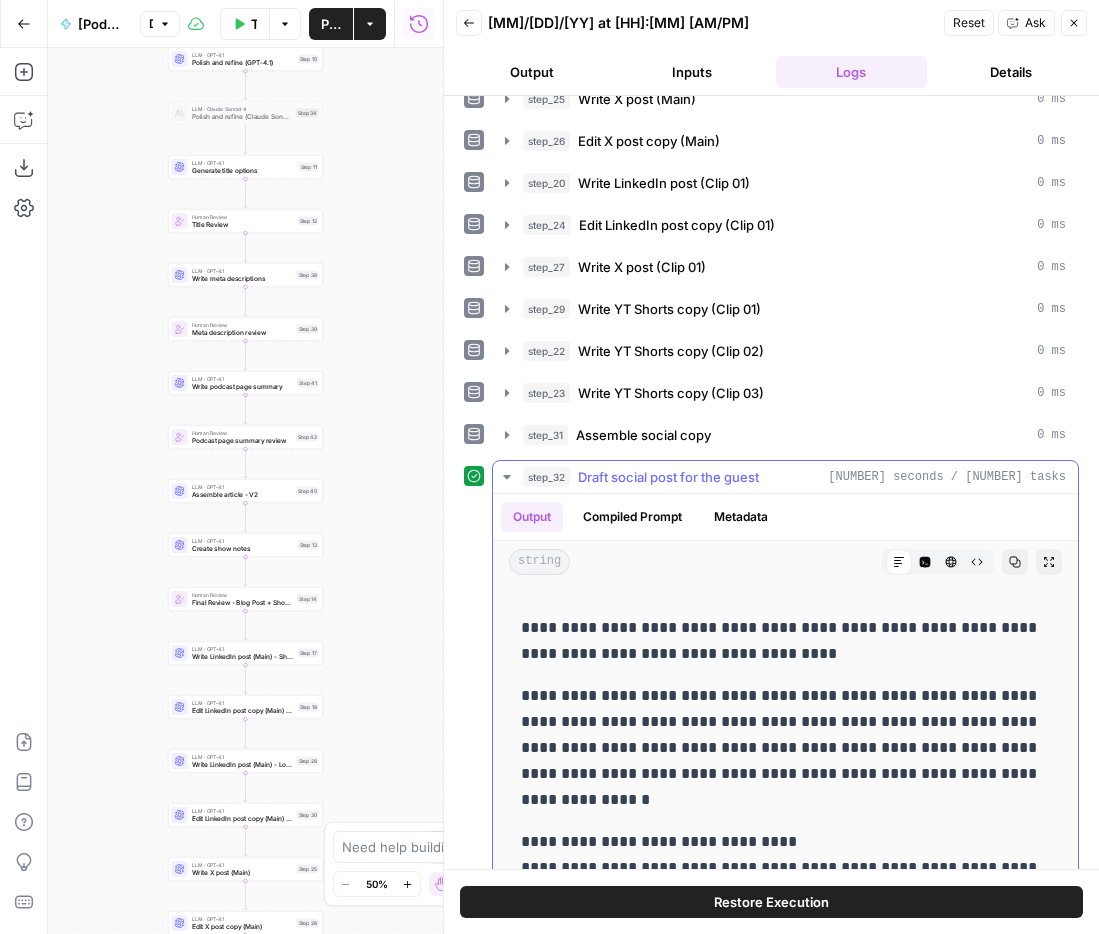 click on "Draft social post for the guest" at bounding box center [668, 477] 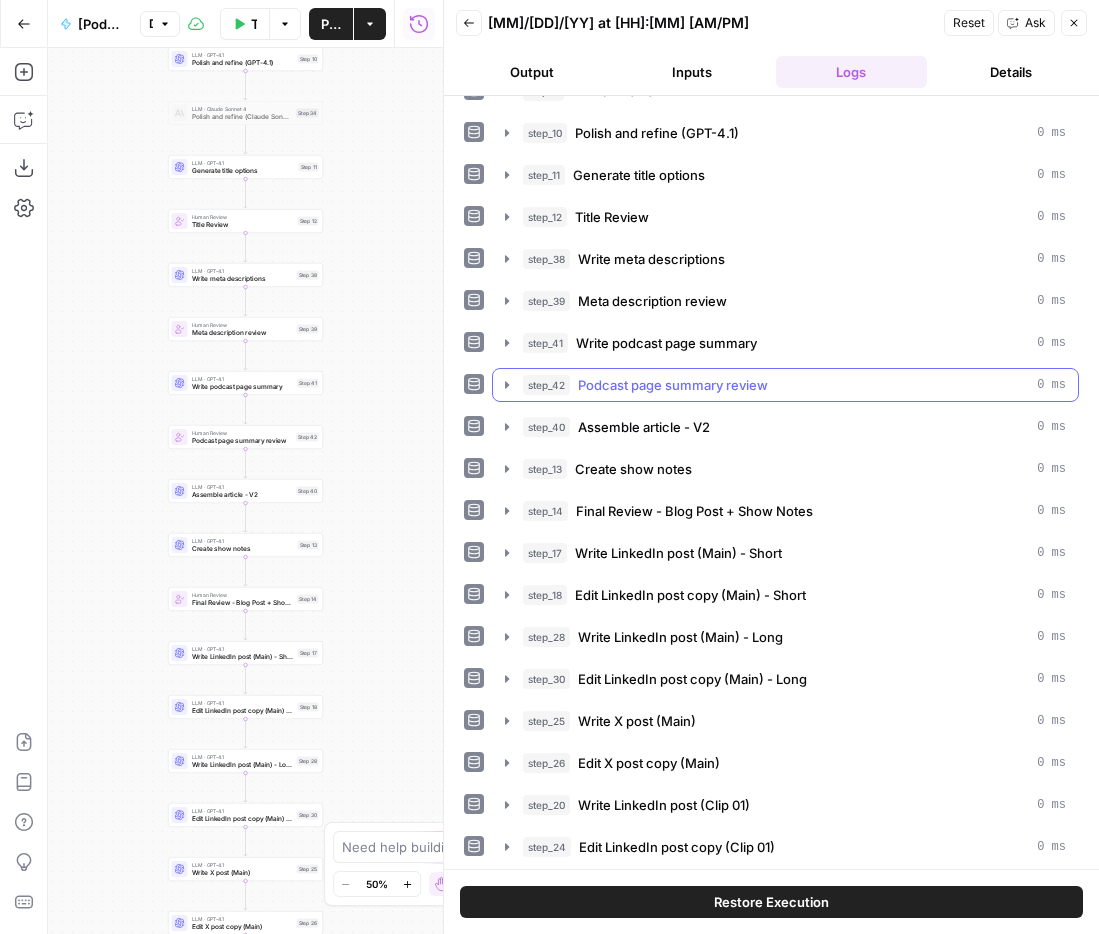scroll, scrollTop: 374, scrollLeft: 0, axis: vertical 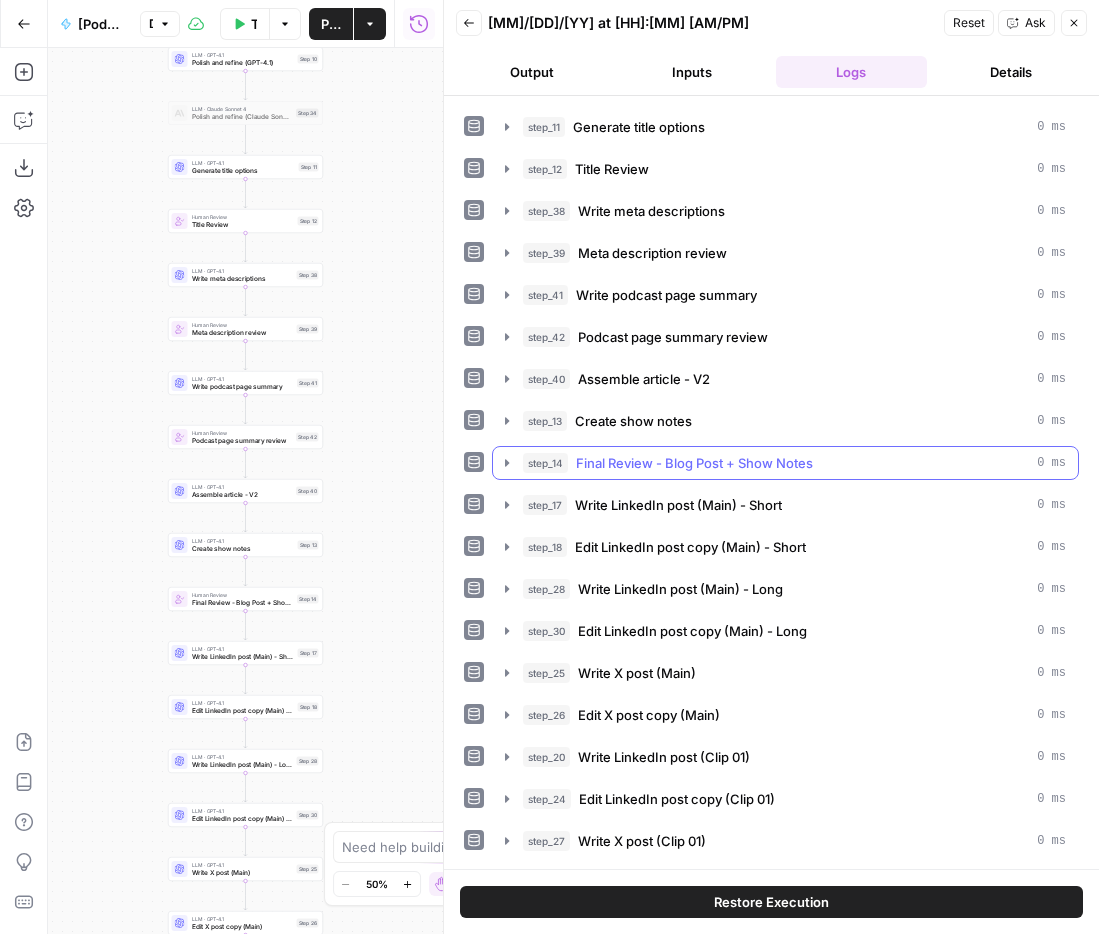 click on "Final Review - Blog Post + Show Notes" at bounding box center (694, 463) 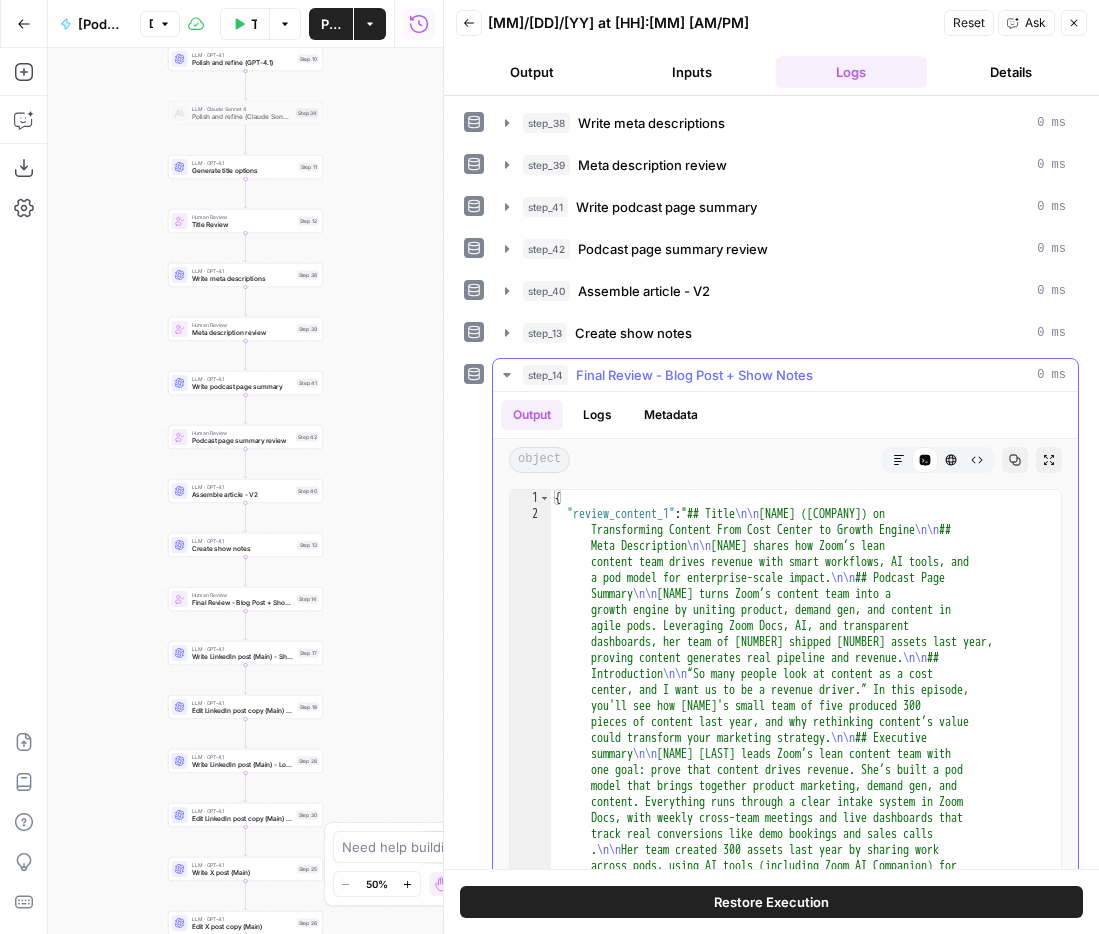 scroll, scrollTop: 500, scrollLeft: 0, axis: vertical 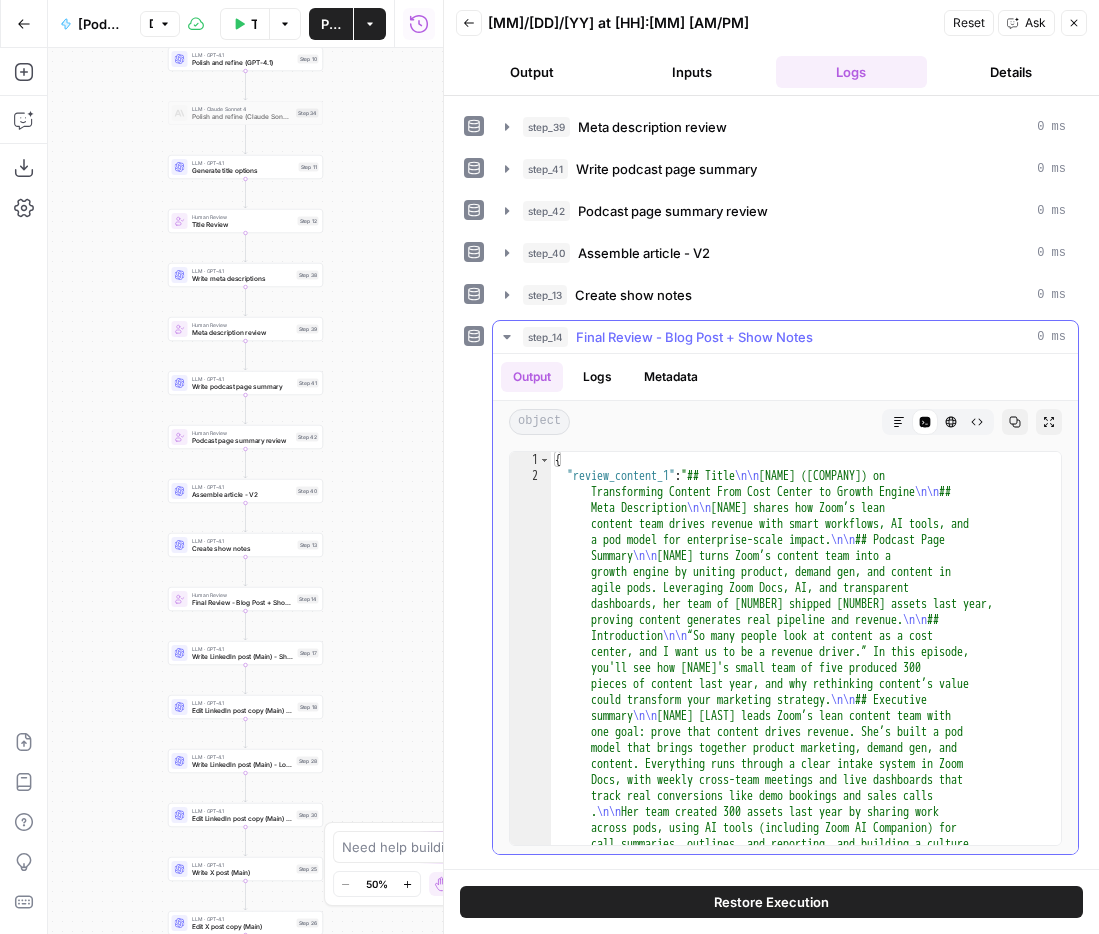 click 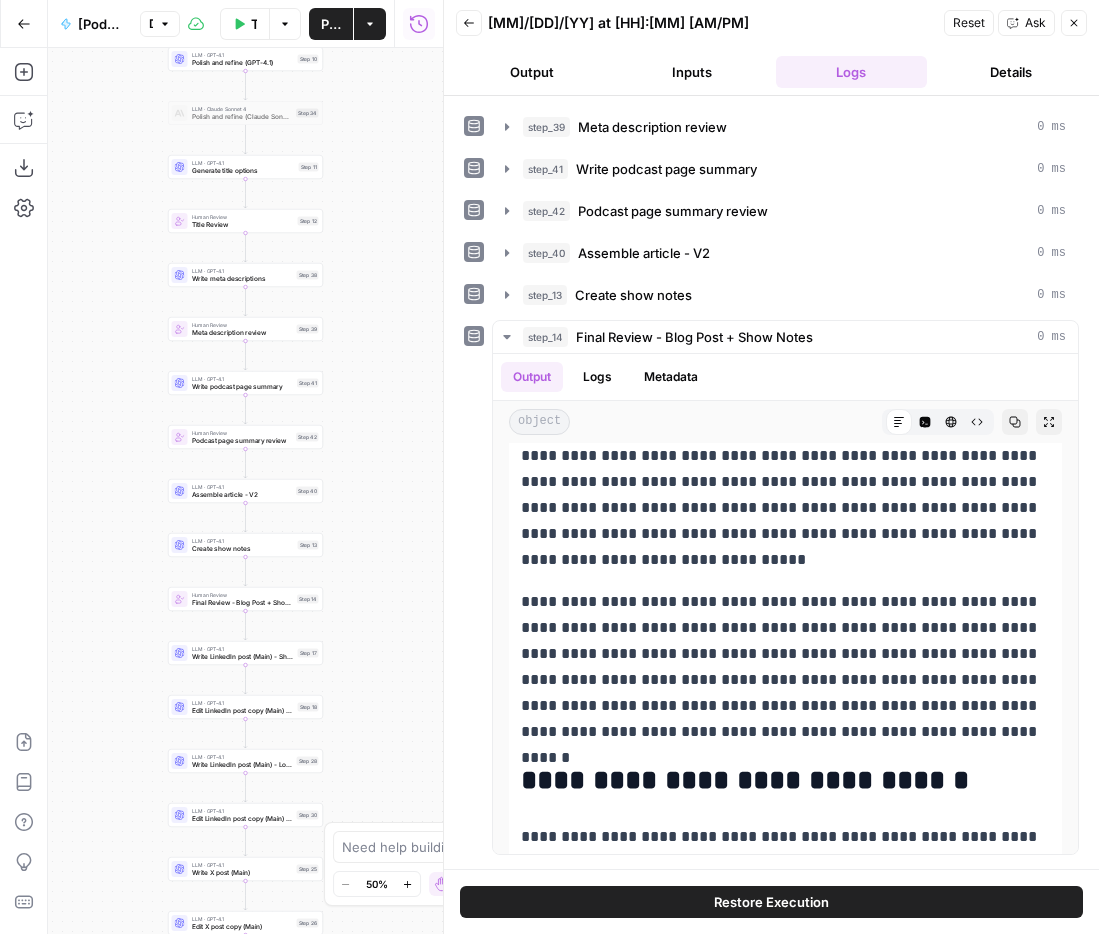 scroll, scrollTop: 0, scrollLeft: 0, axis: both 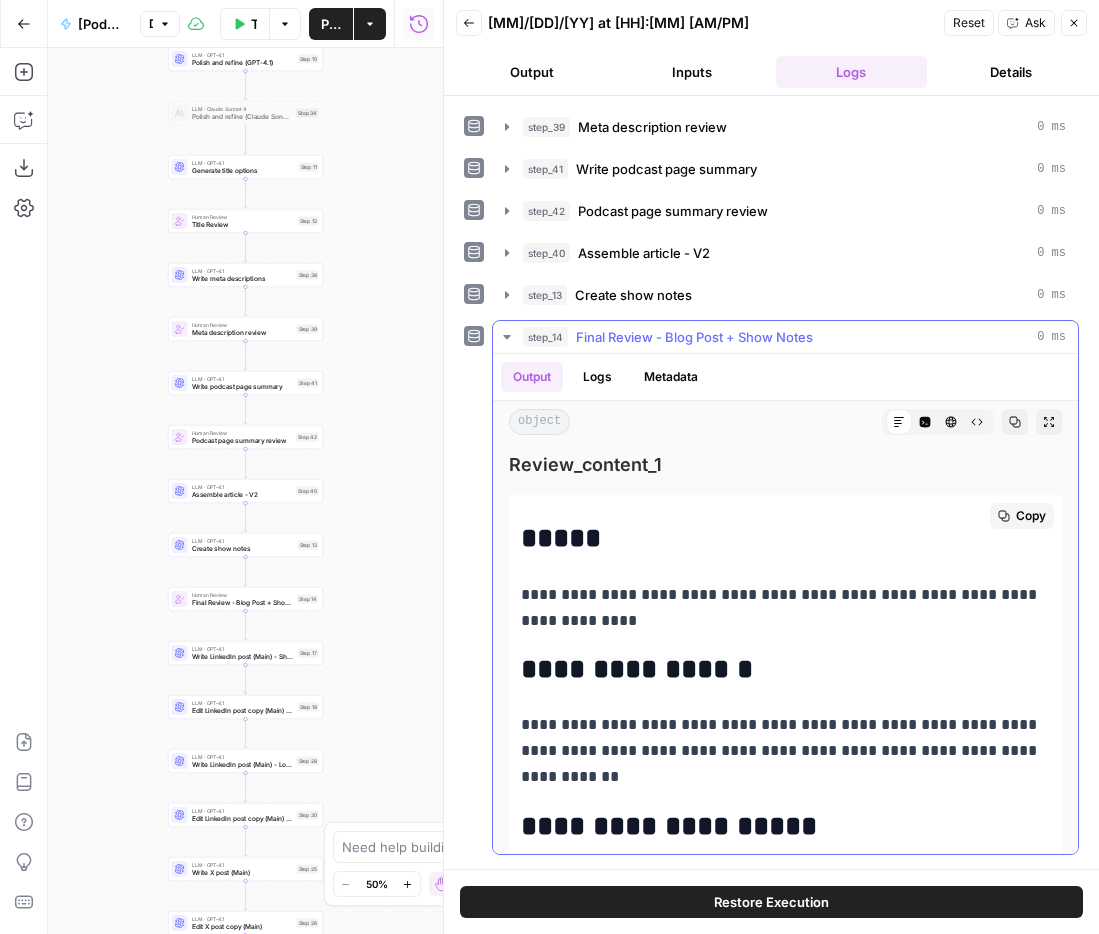 click on "**********" at bounding box center (785, 608) 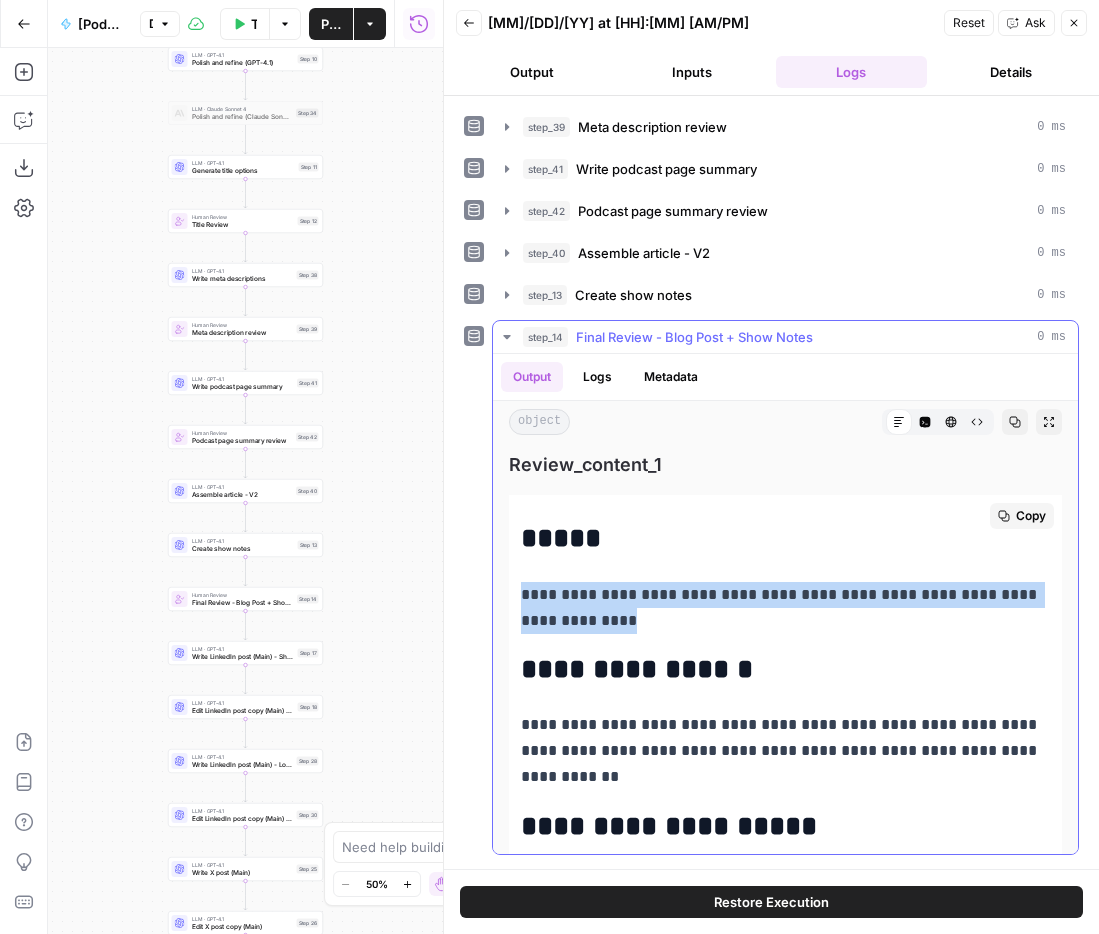 copy on "**********" 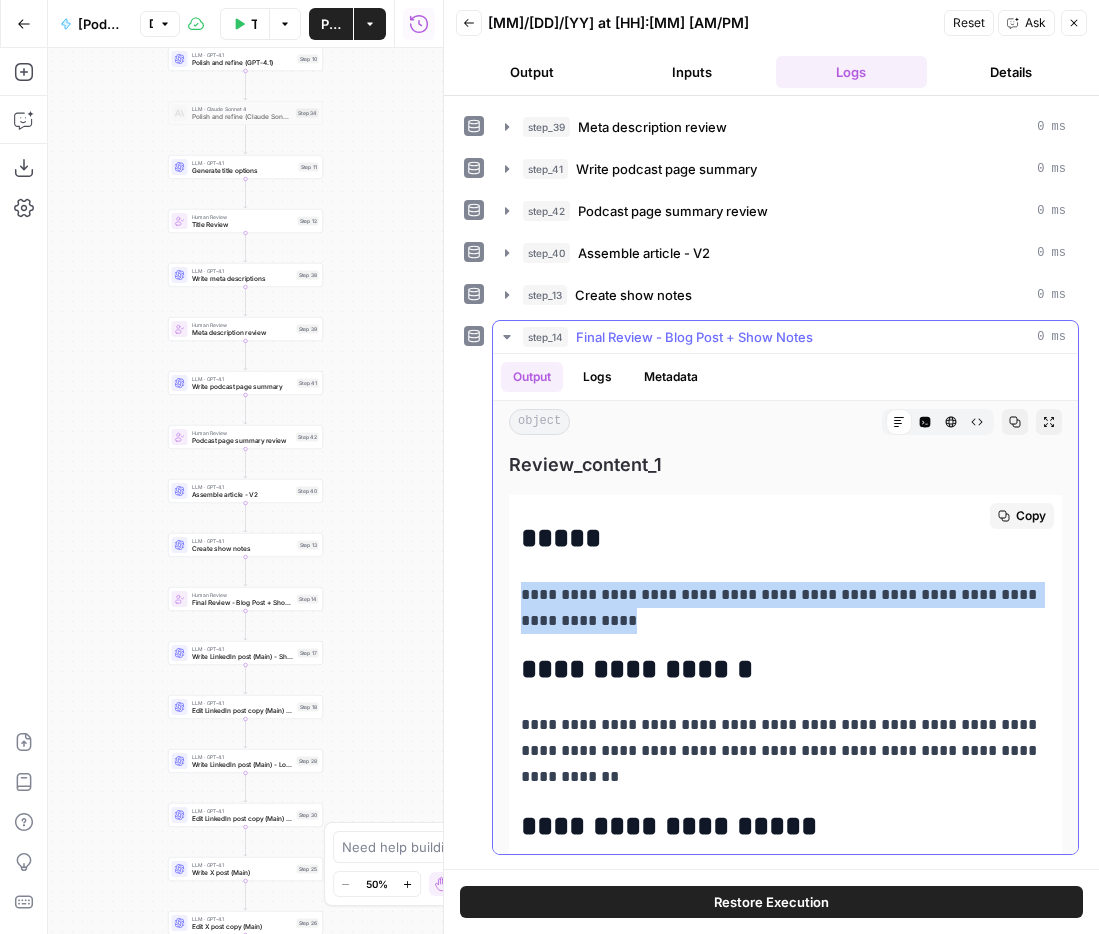 click on "**********" at bounding box center (785, 608) 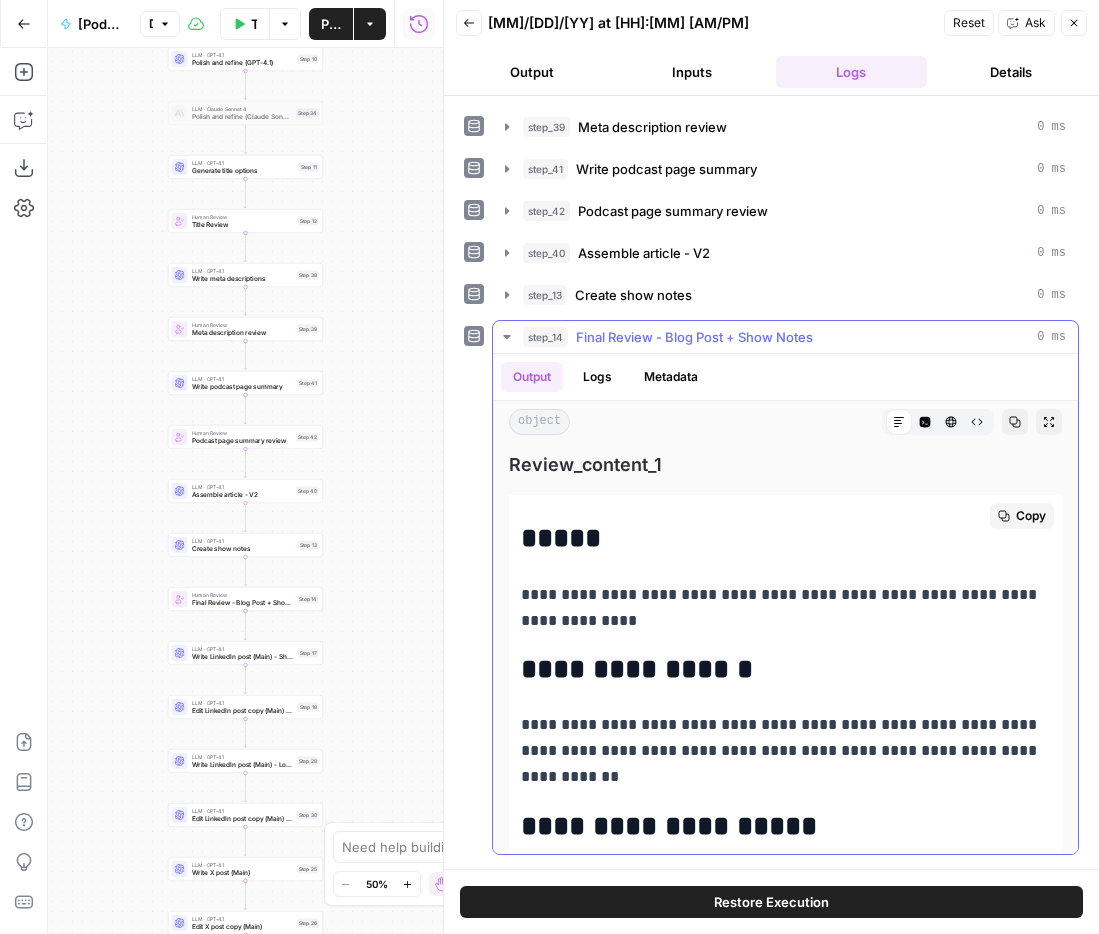 scroll, scrollTop: 75, scrollLeft: 0, axis: vertical 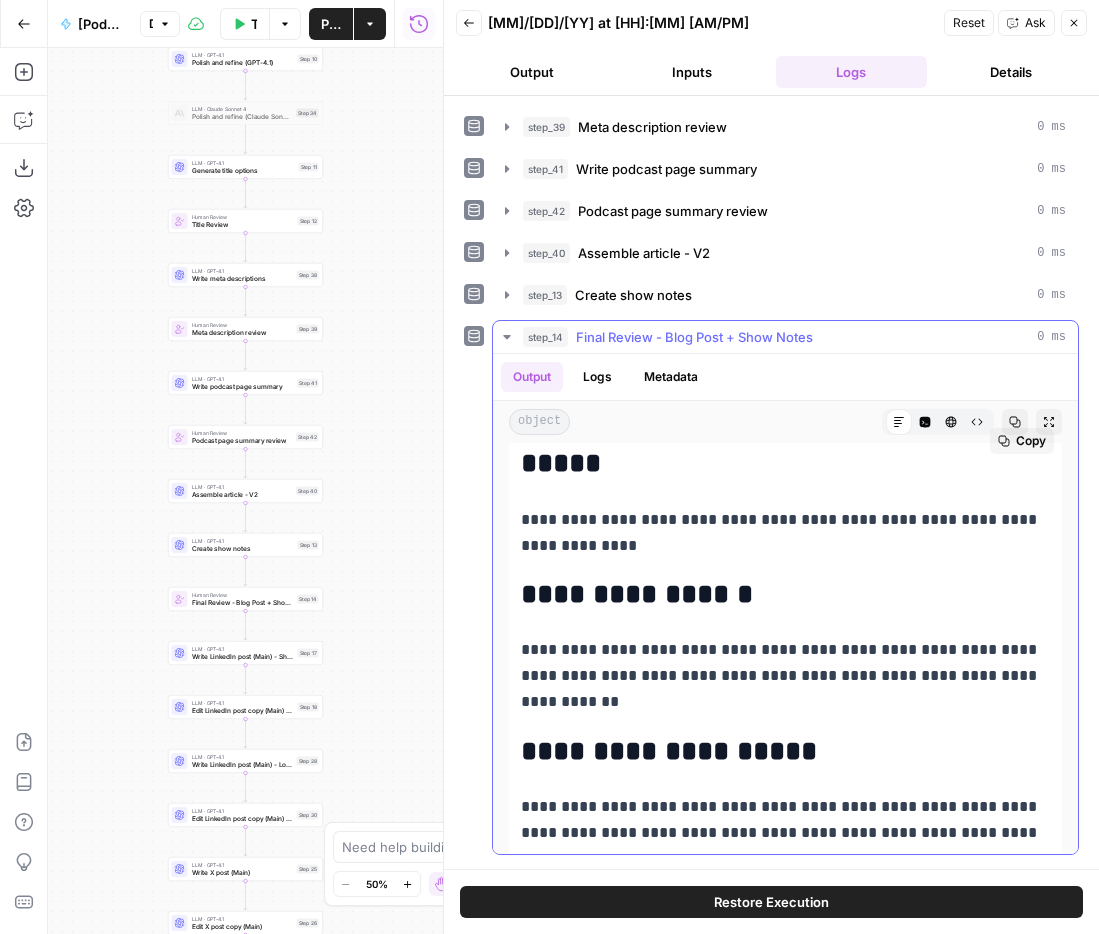 click on "**********" at bounding box center [785, 595] 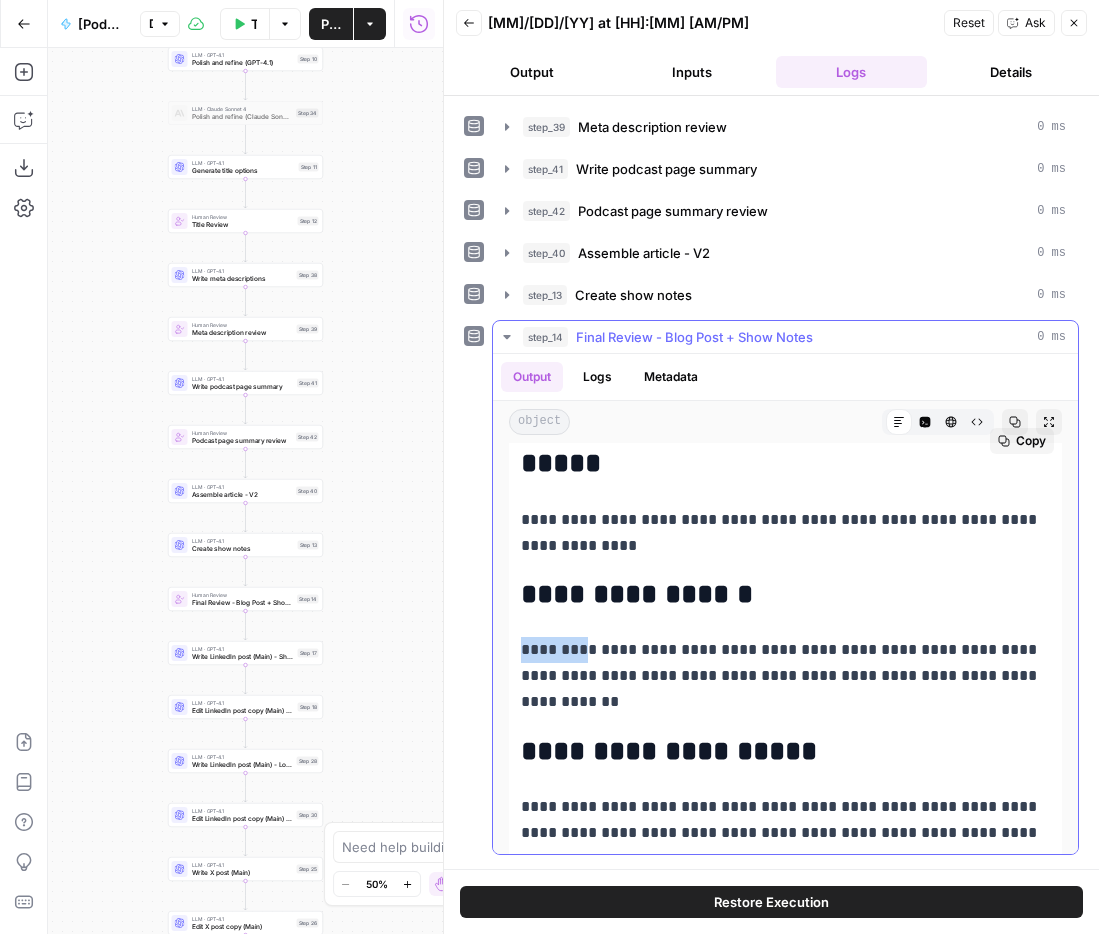 click on "**********" at bounding box center (785, 676) 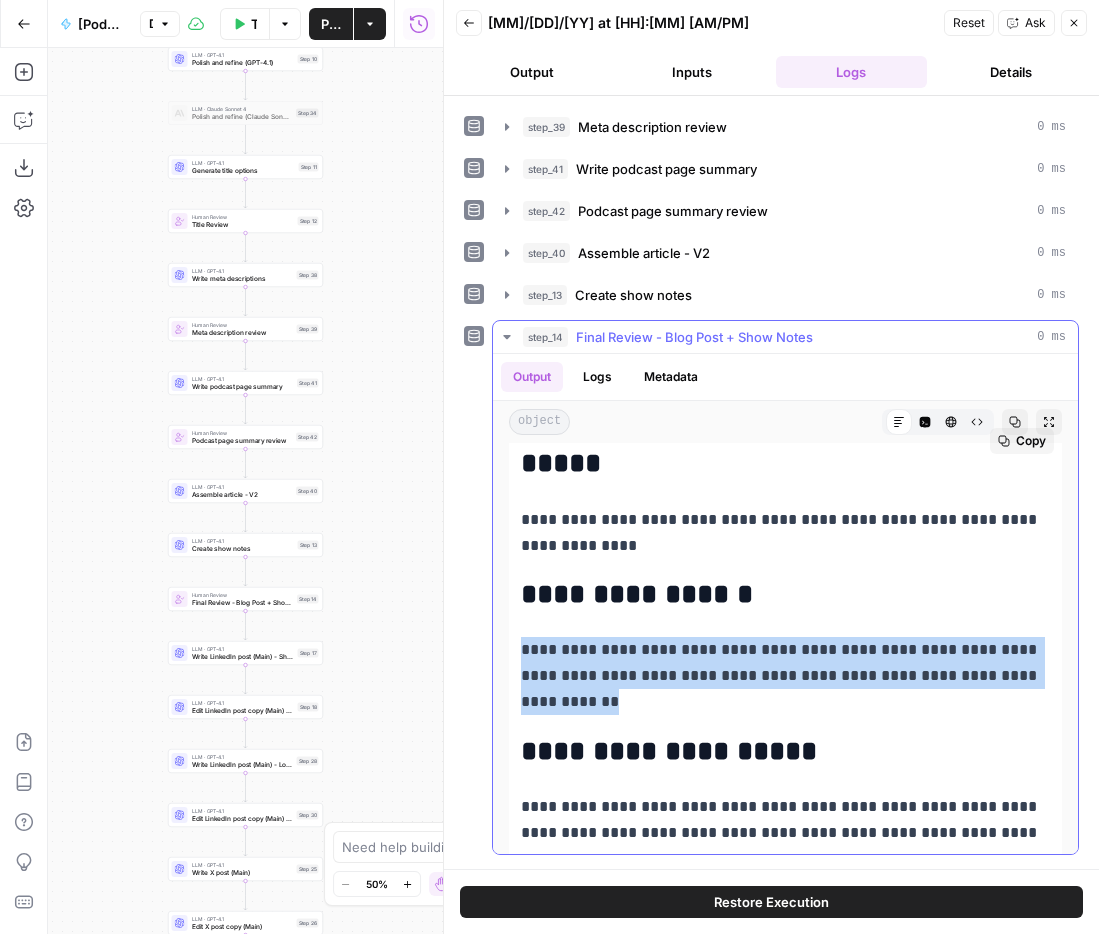 copy on "**********" 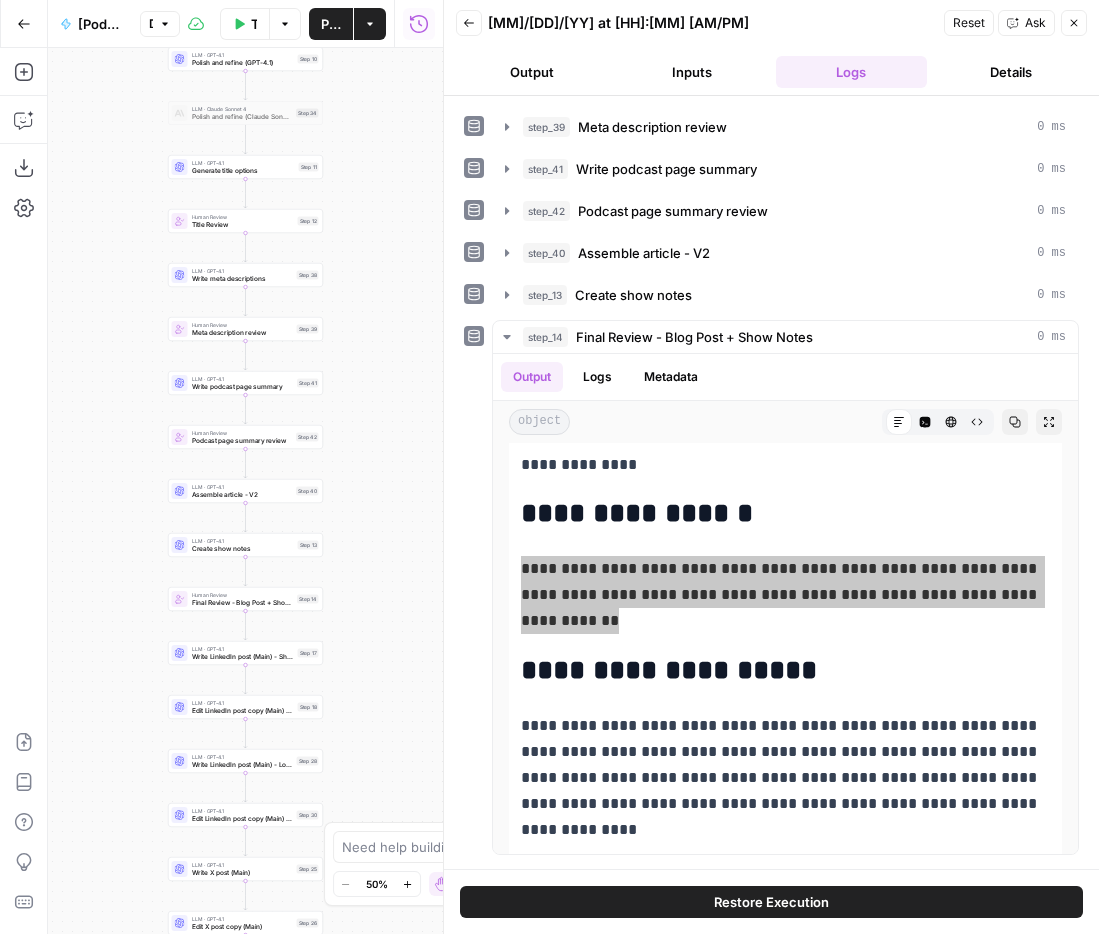 scroll, scrollTop: 206, scrollLeft: 0, axis: vertical 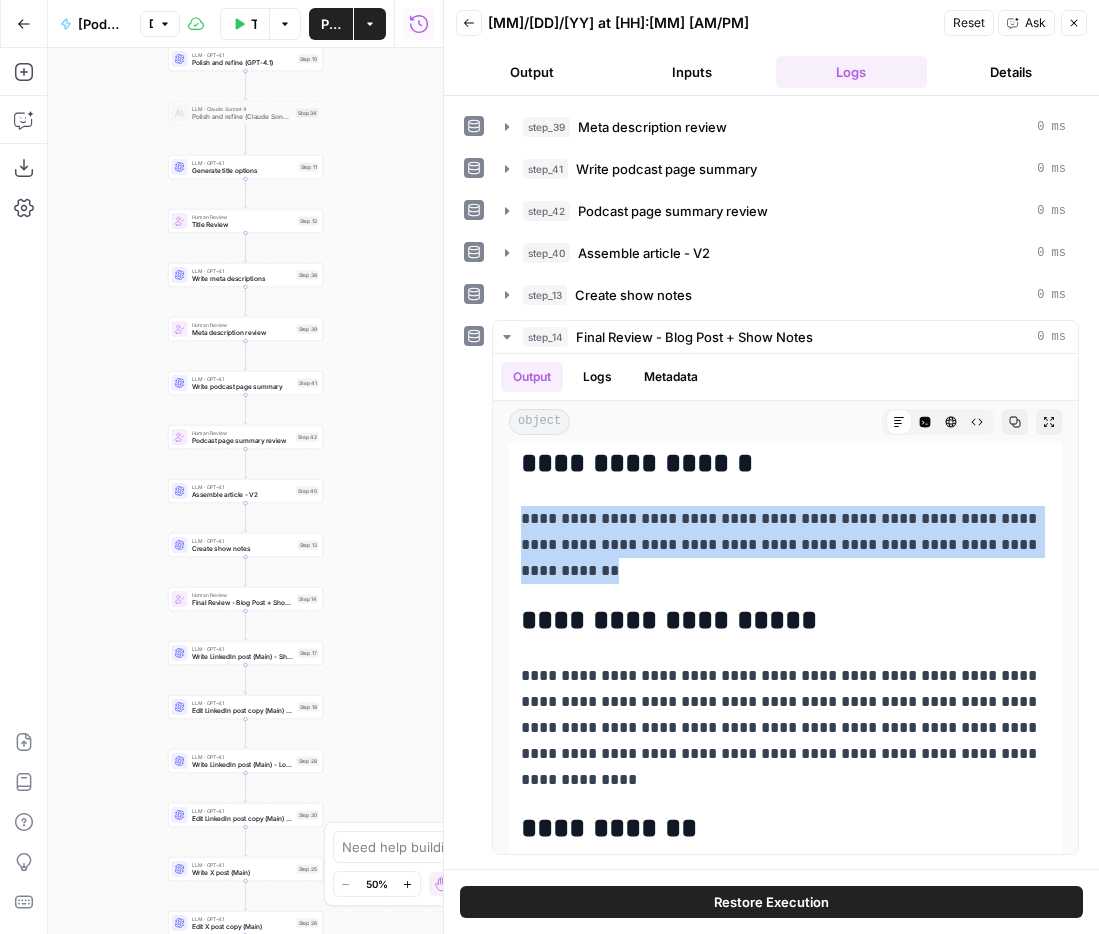 click on "**********" at bounding box center [785, 728] 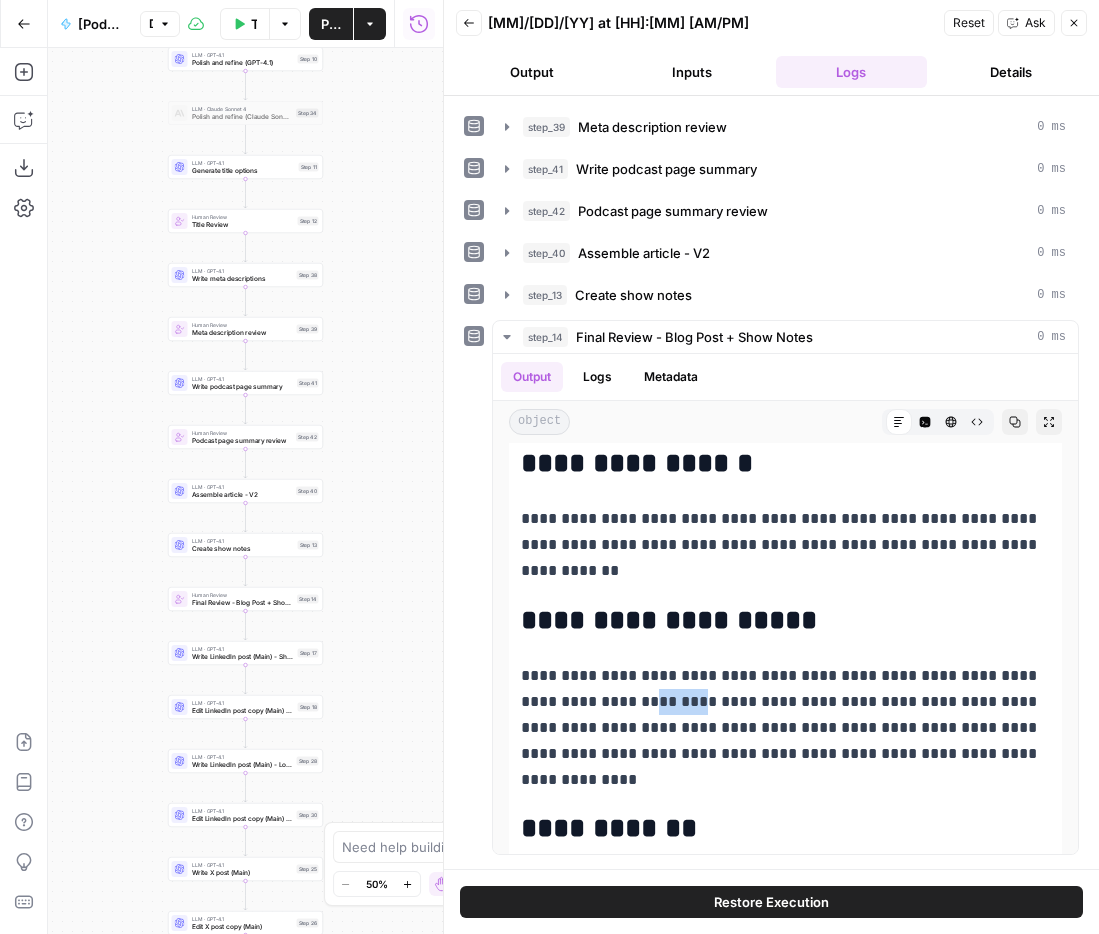 click on "**********" at bounding box center [785, 728] 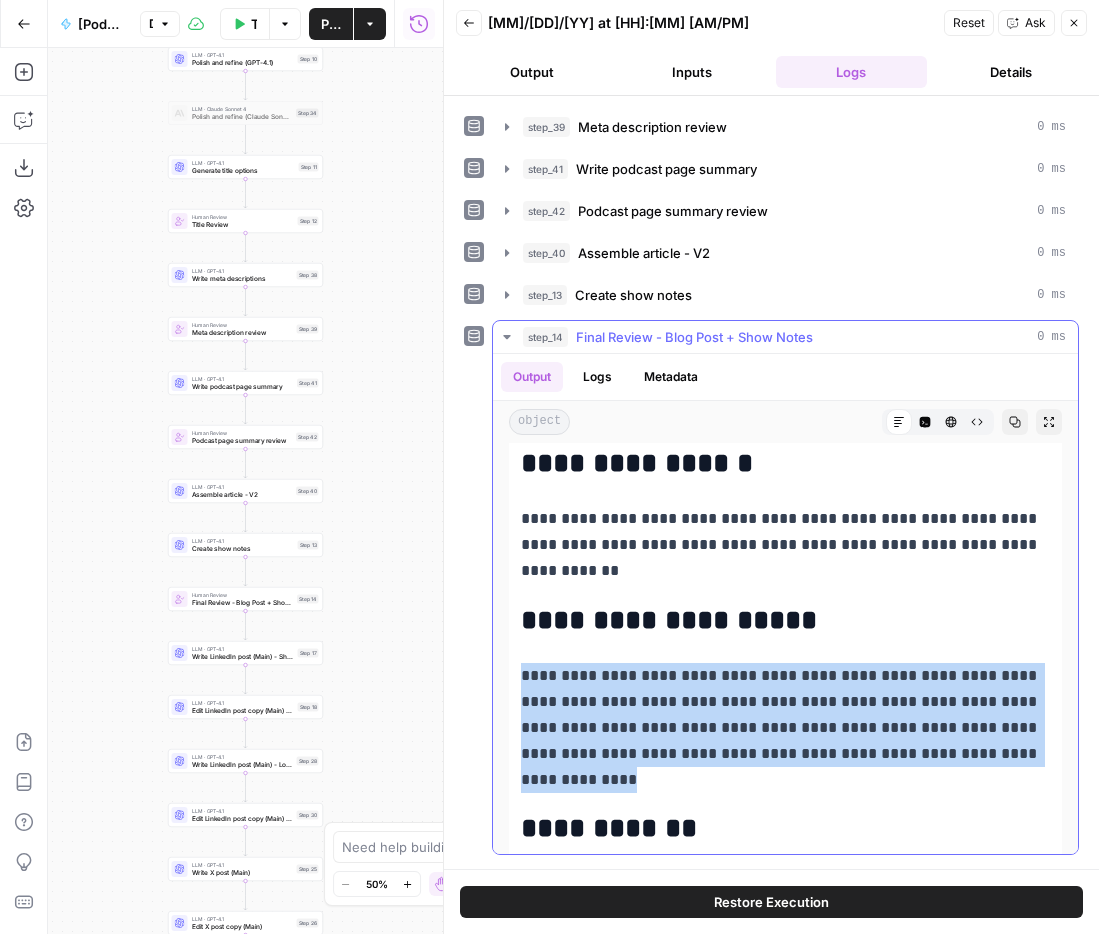 copy on "**********" 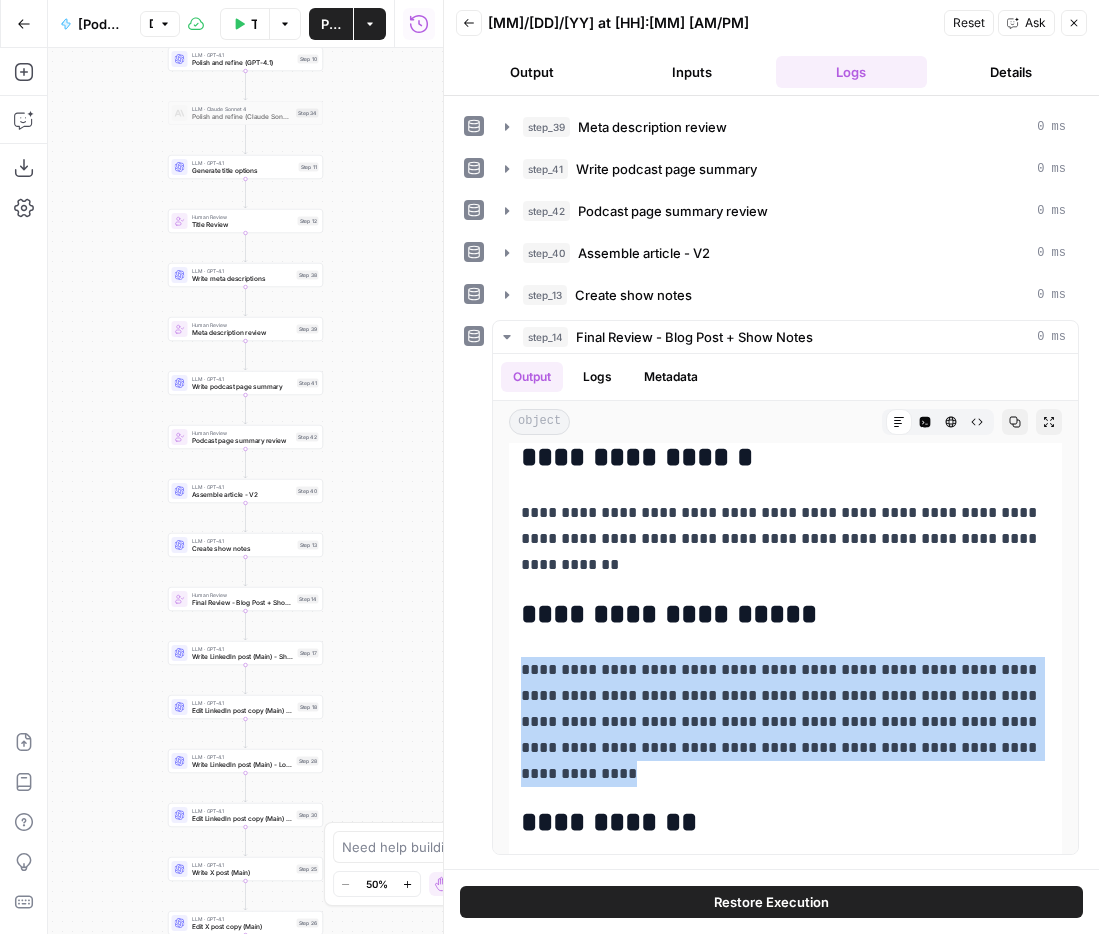 scroll, scrollTop: 0, scrollLeft: 0, axis: both 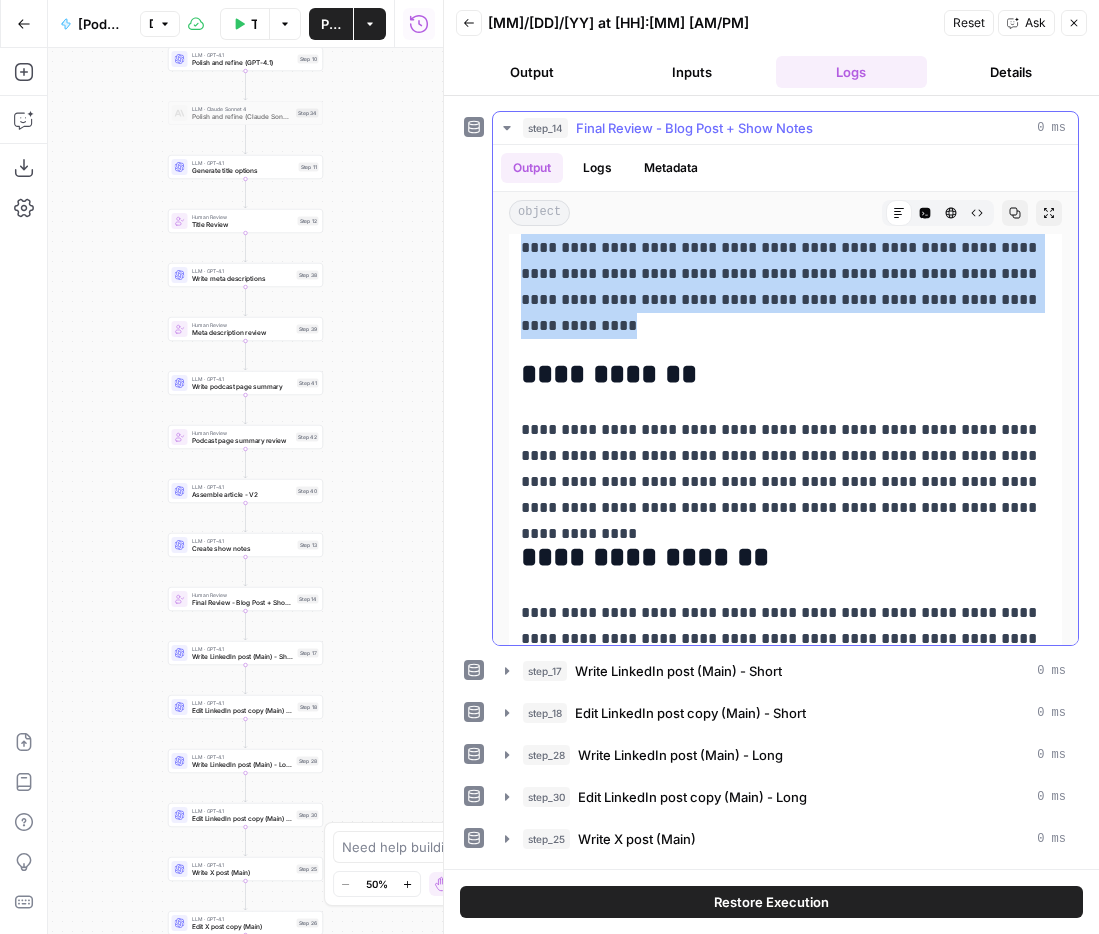 click on "**********" at bounding box center (785, 469) 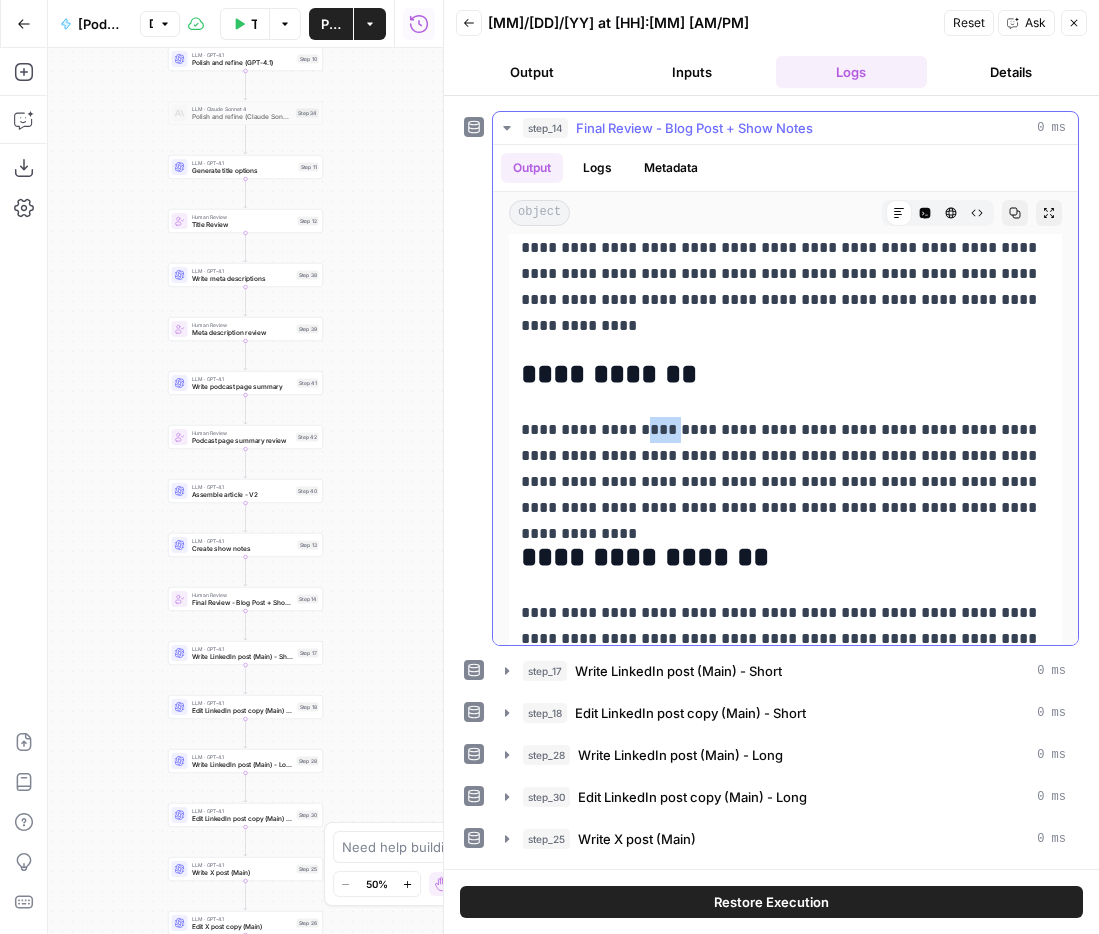 click on "**********" at bounding box center [785, 469] 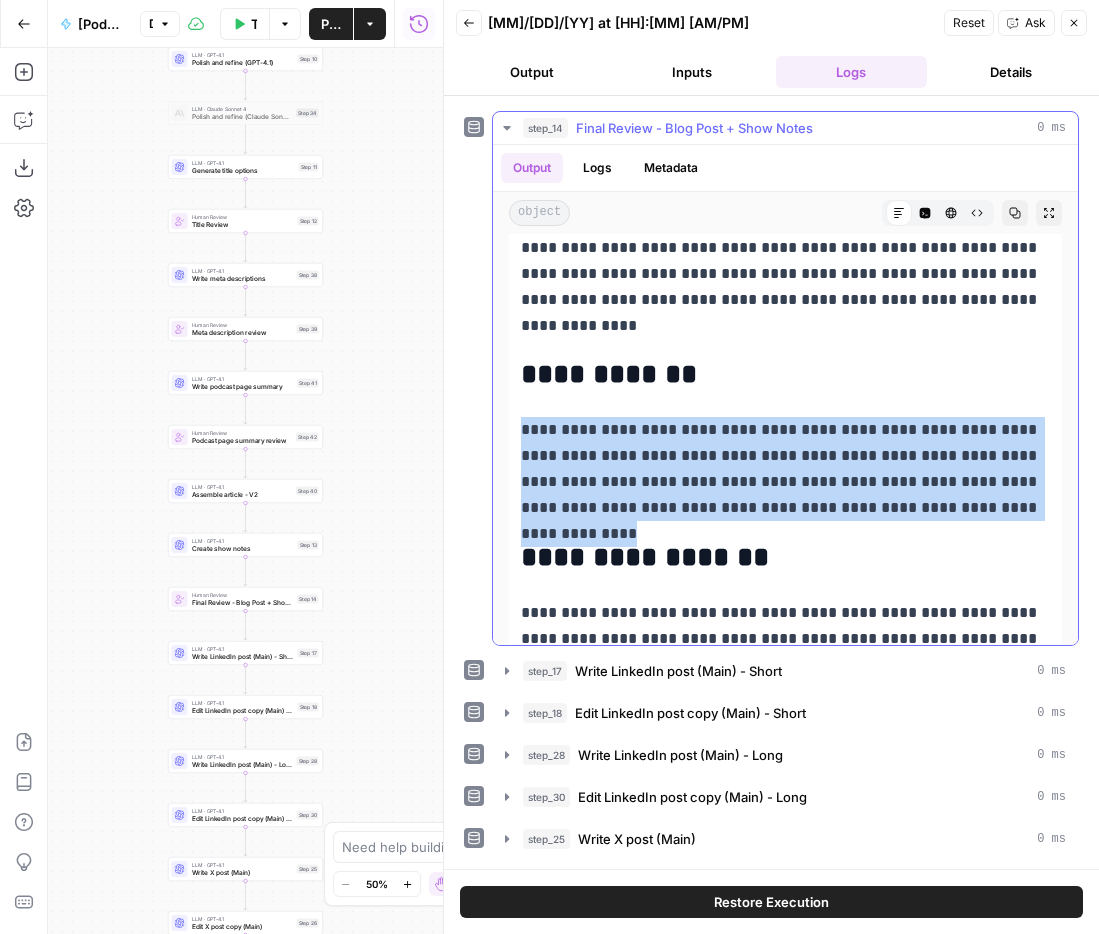 copy on "**********" 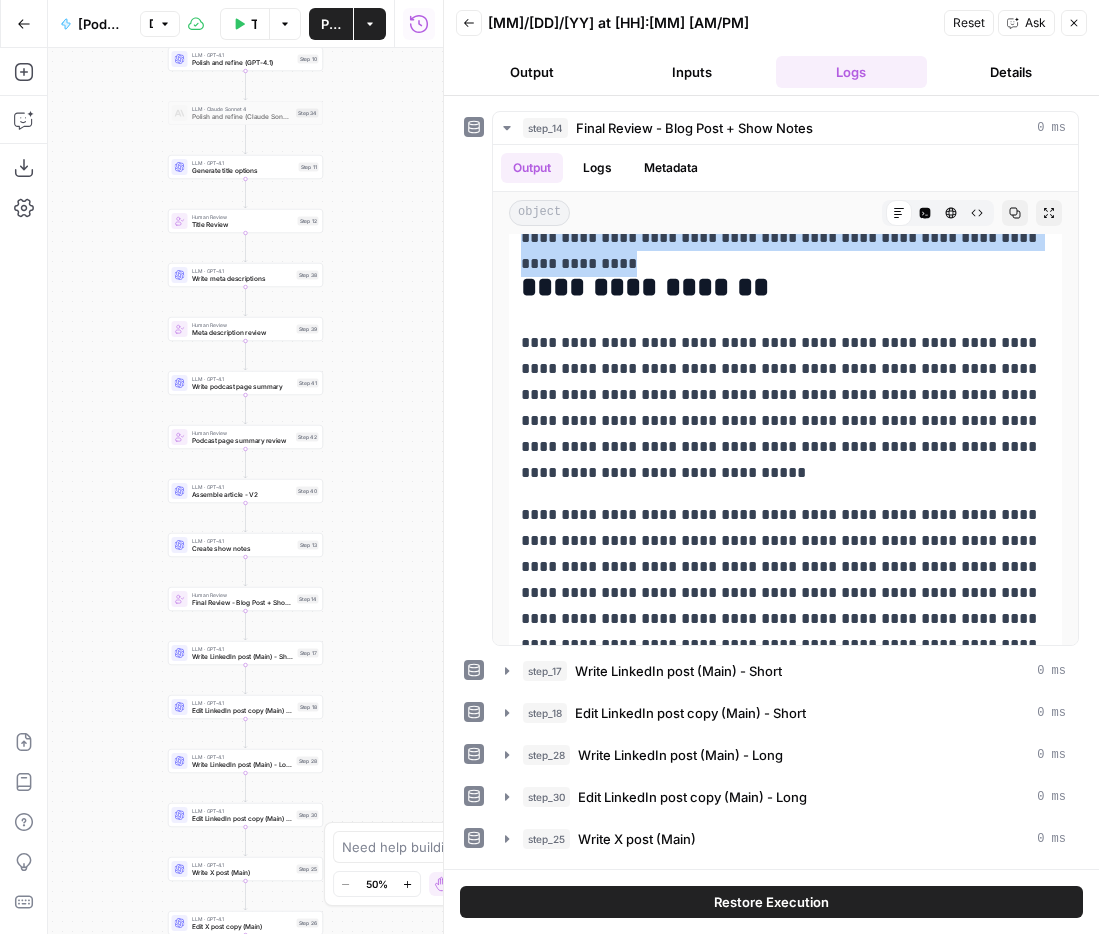 scroll, scrollTop: 734, scrollLeft: 0, axis: vertical 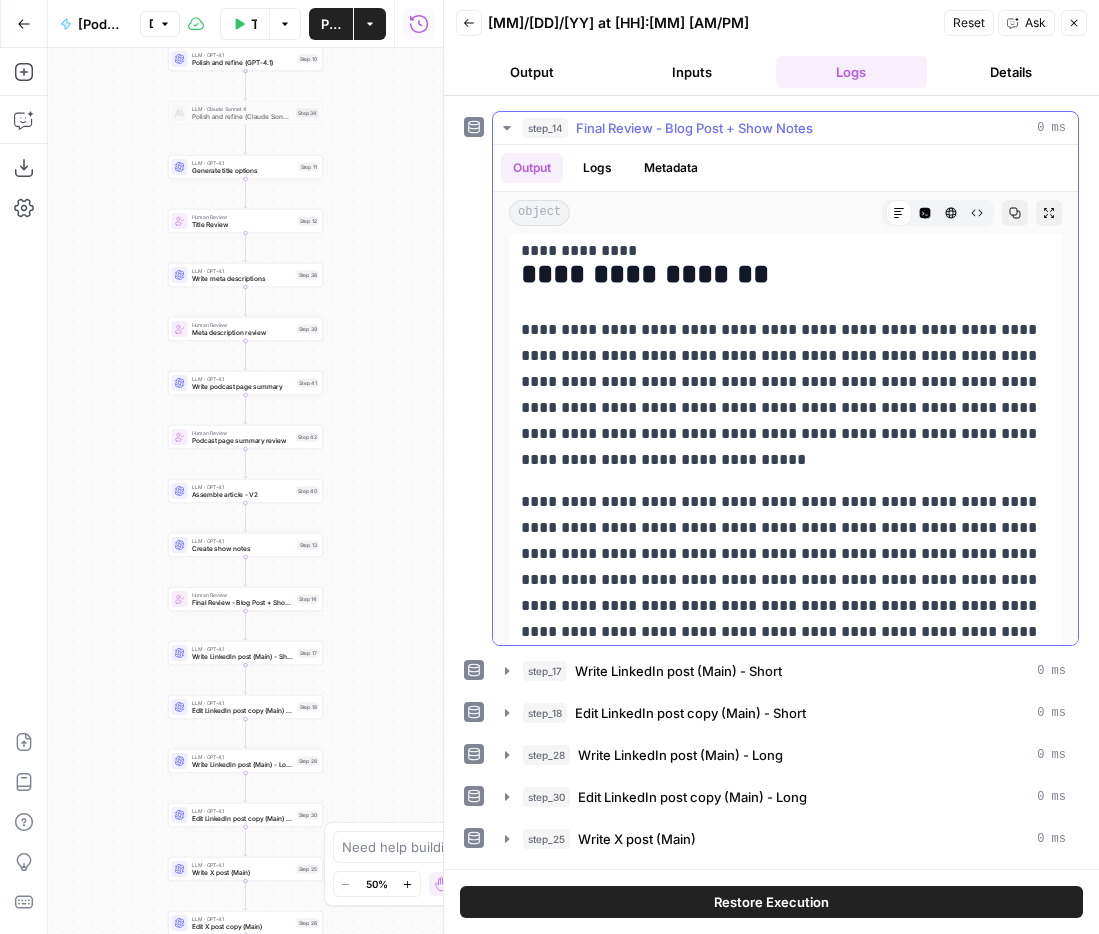 click on "**********" at bounding box center (785, 395) 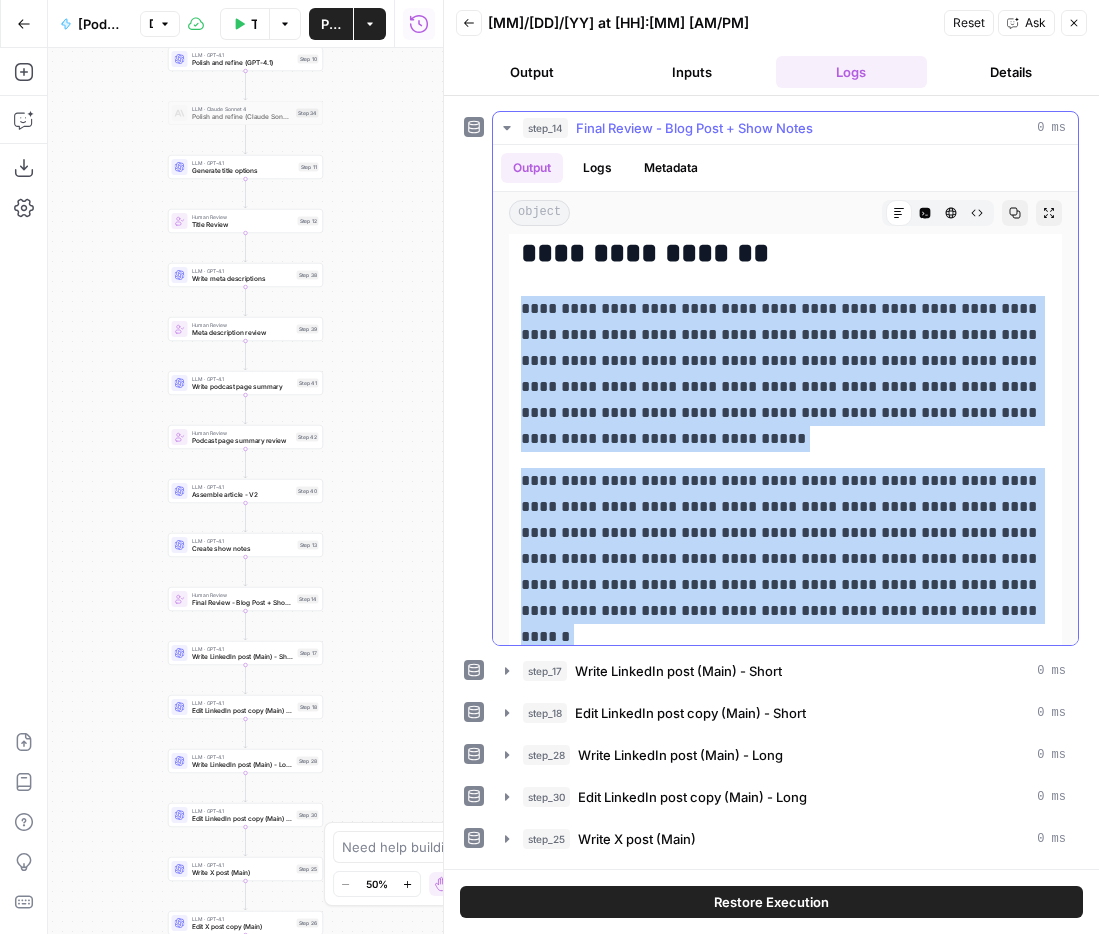 scroll, scrollTop: 848, scrollLeft: 0, axis: vertical 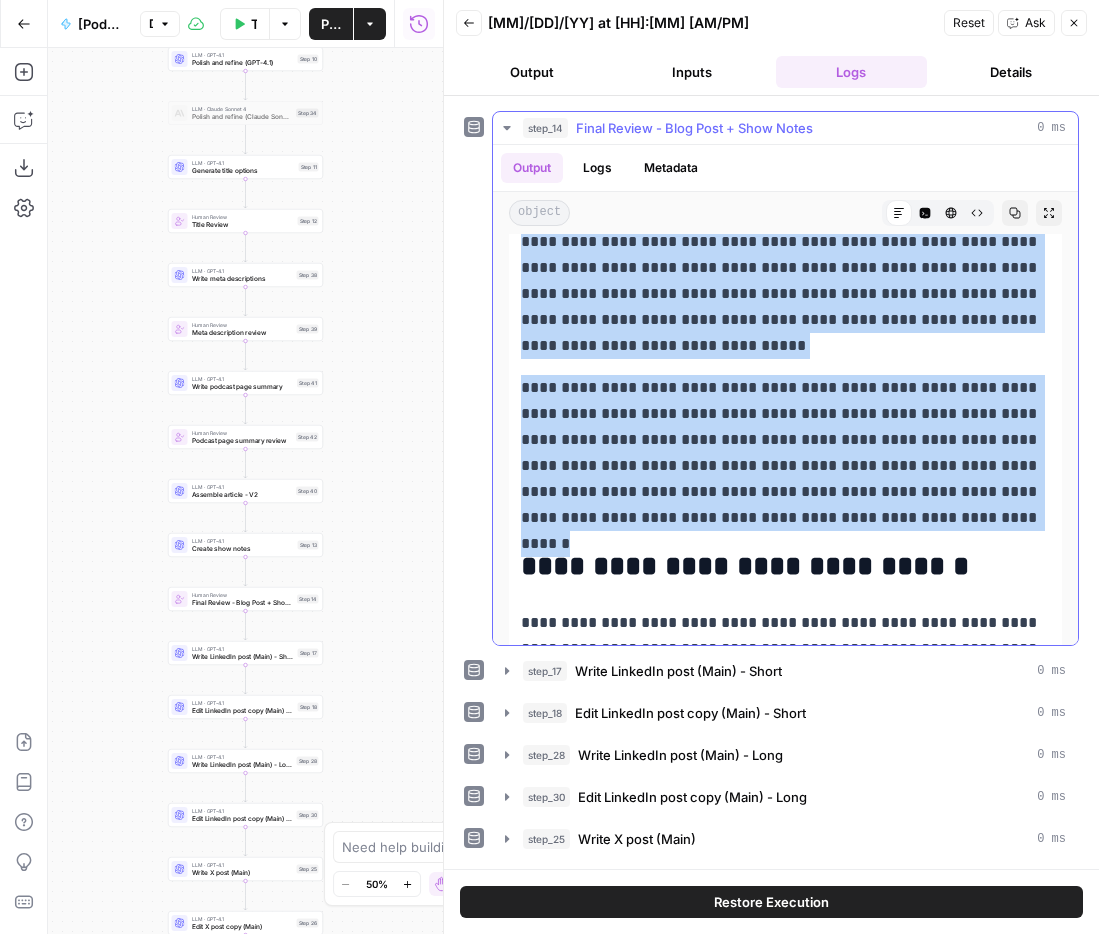 drag, startPoint x: 523, startPoint y: 331, endPoint x: 897, endPoint y: 521, distance: 419.49493 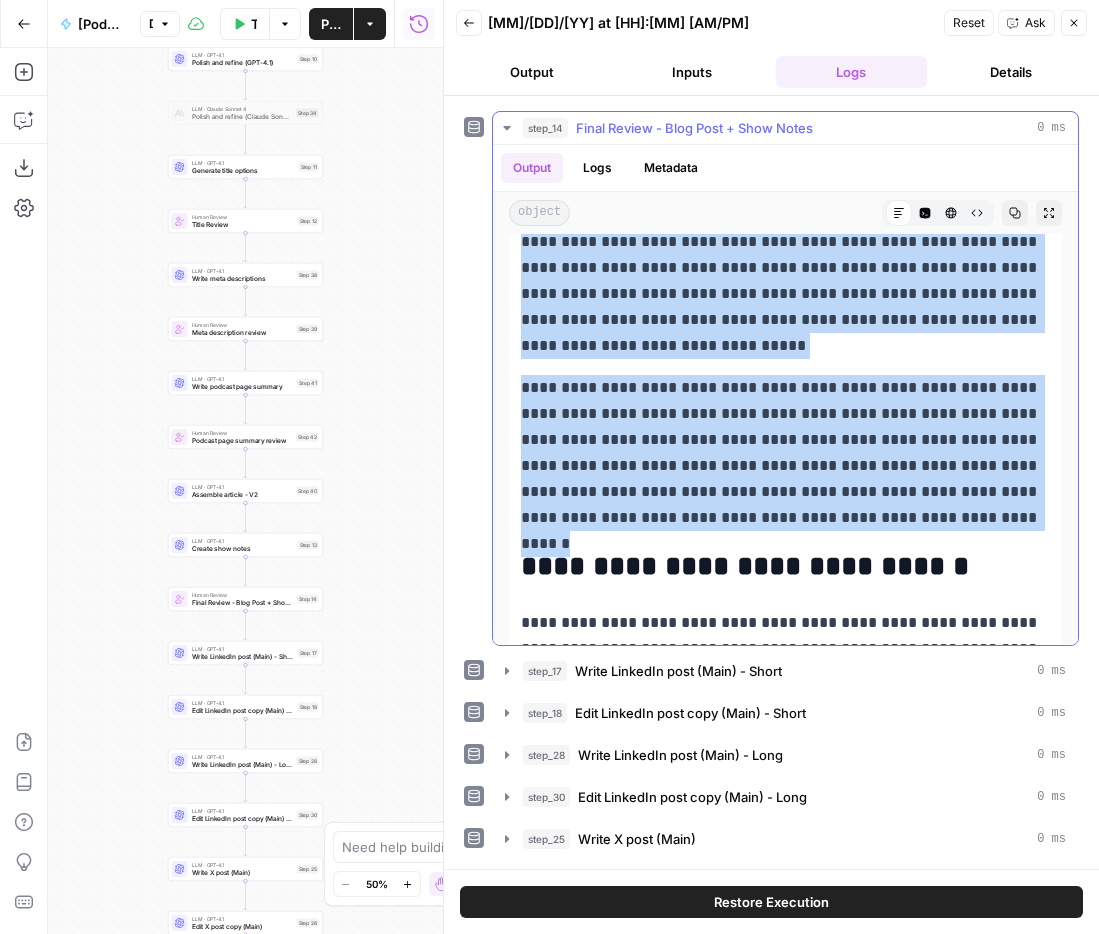 copy on "**********" 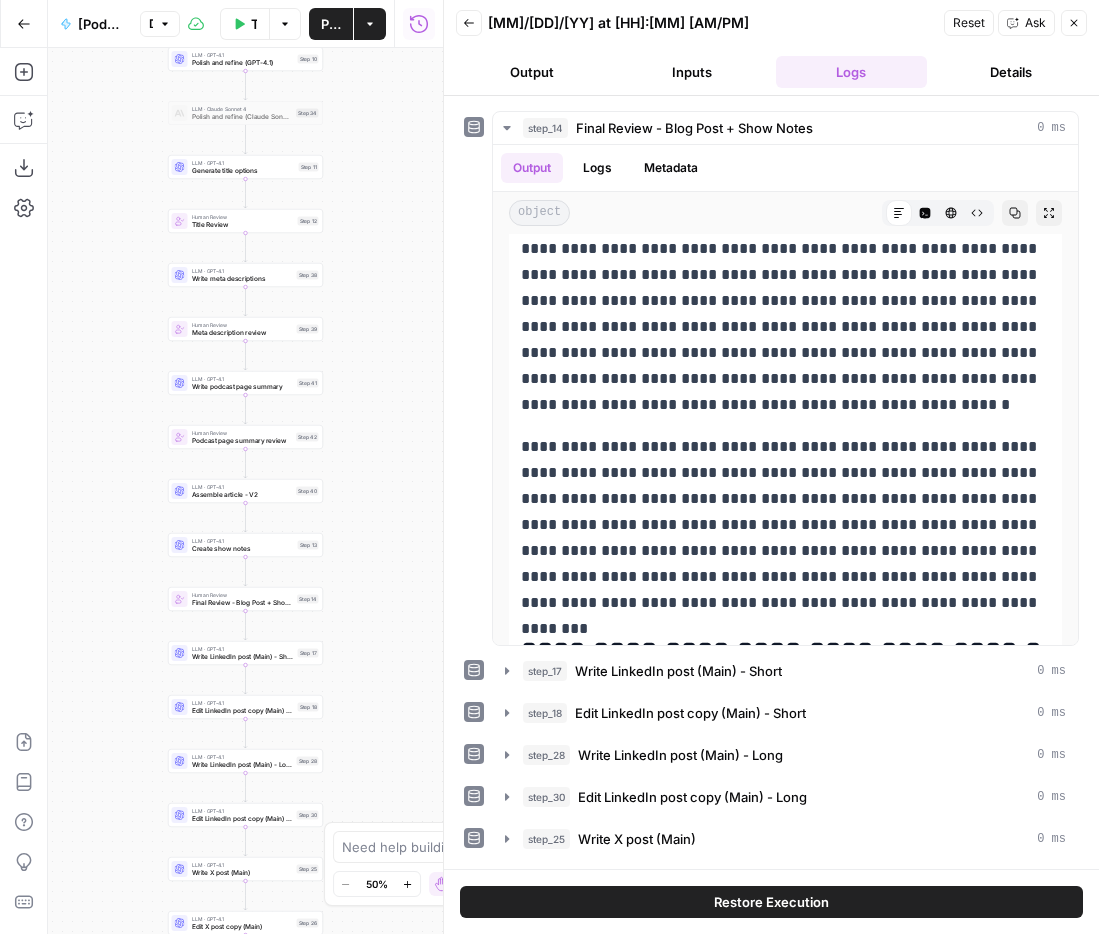 scroll, scrollTop: 1206, scrollLeft: 0, axis: vertical 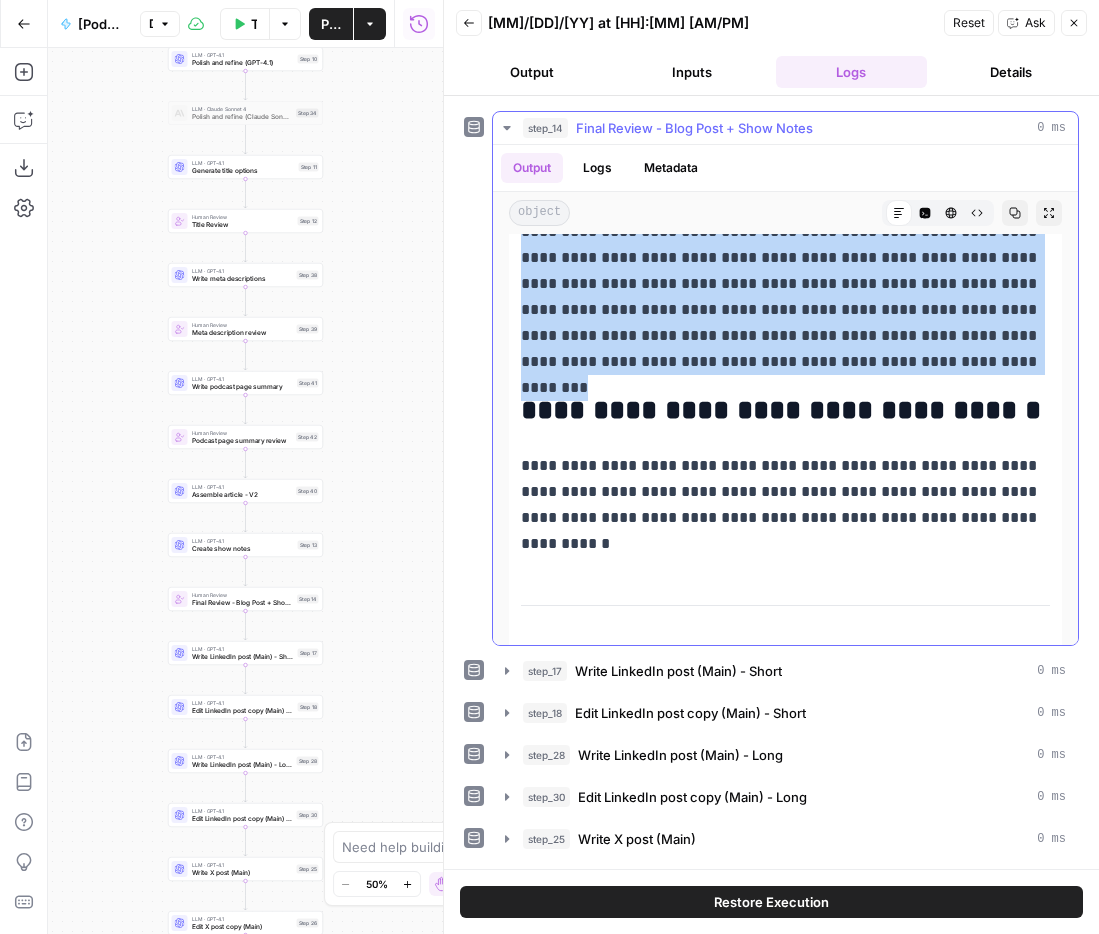 drag, startPoint x: 522, startPoint y: 262, endPoint x: 985, endPoint y: 358, distance: 472.84775 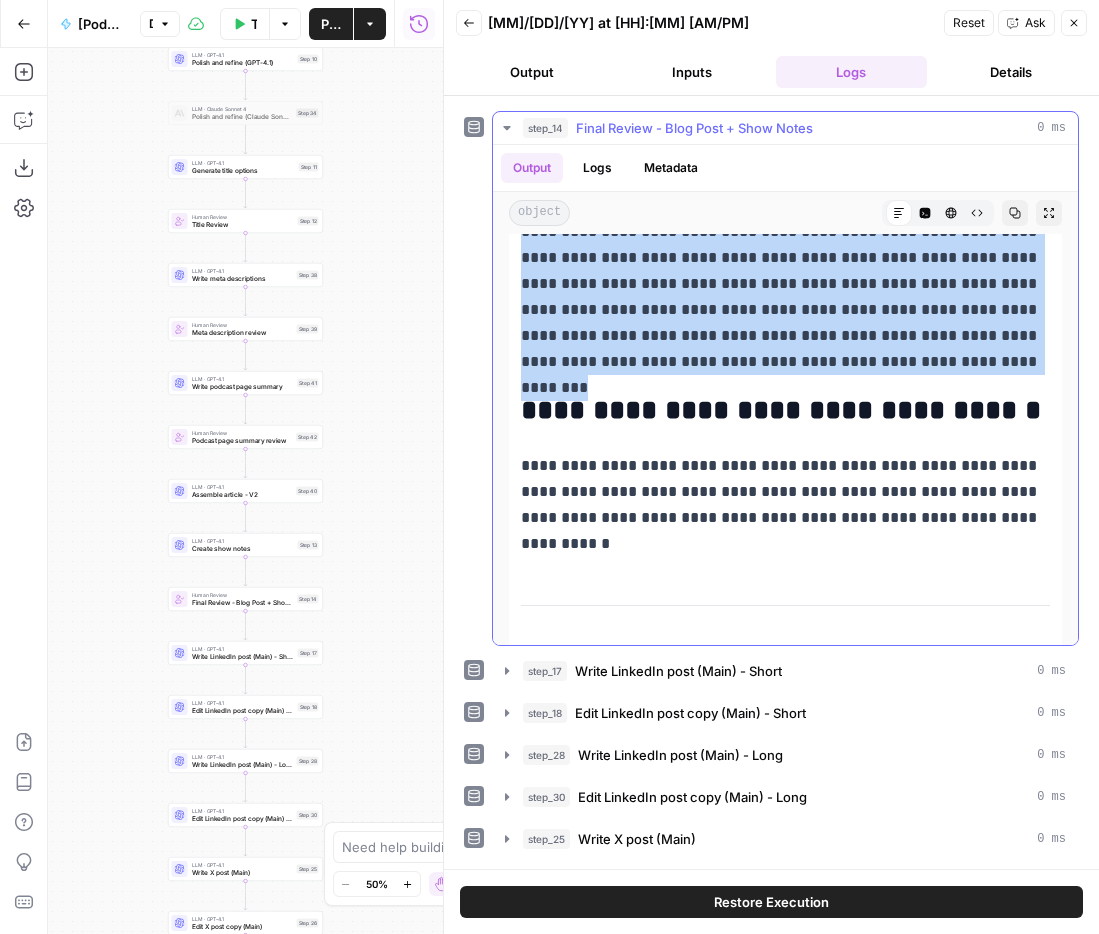 click on "**********" at bounding box center [785, 1260] 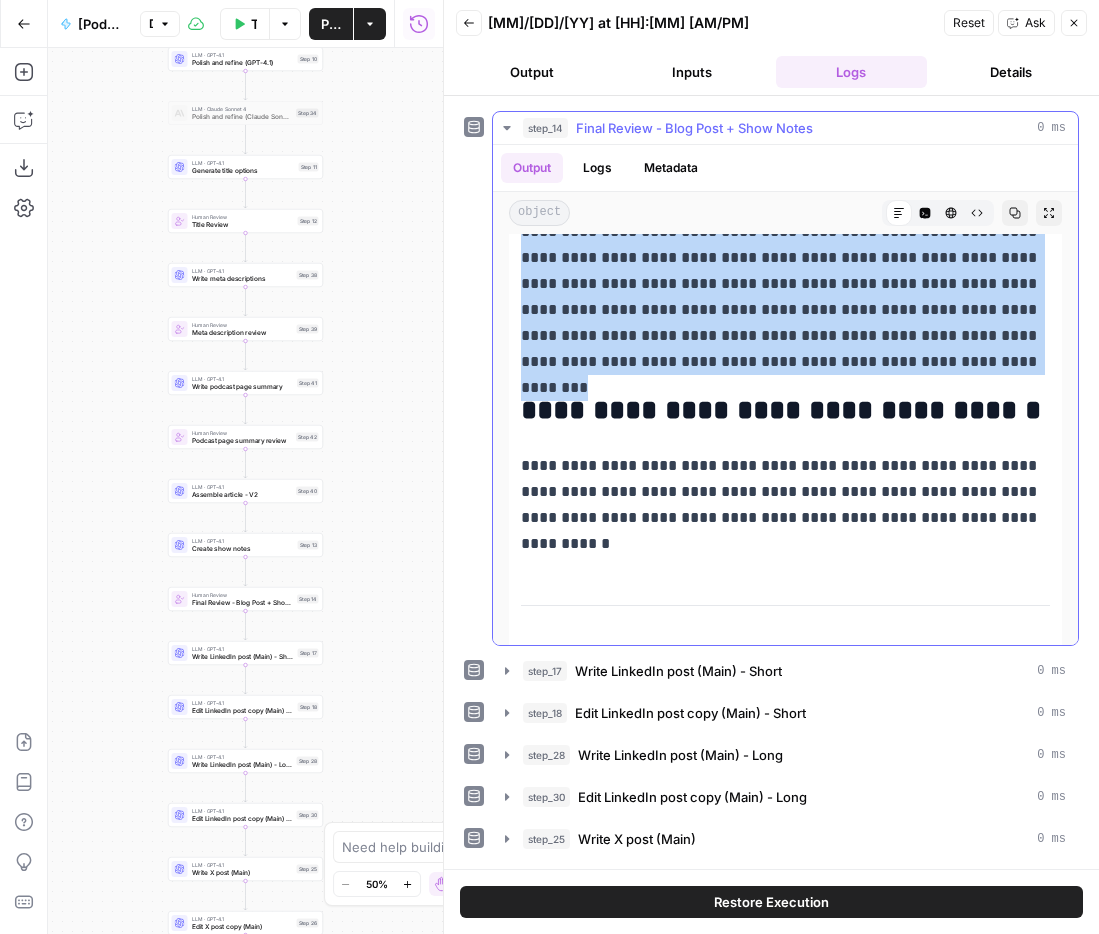 copy on "**********" 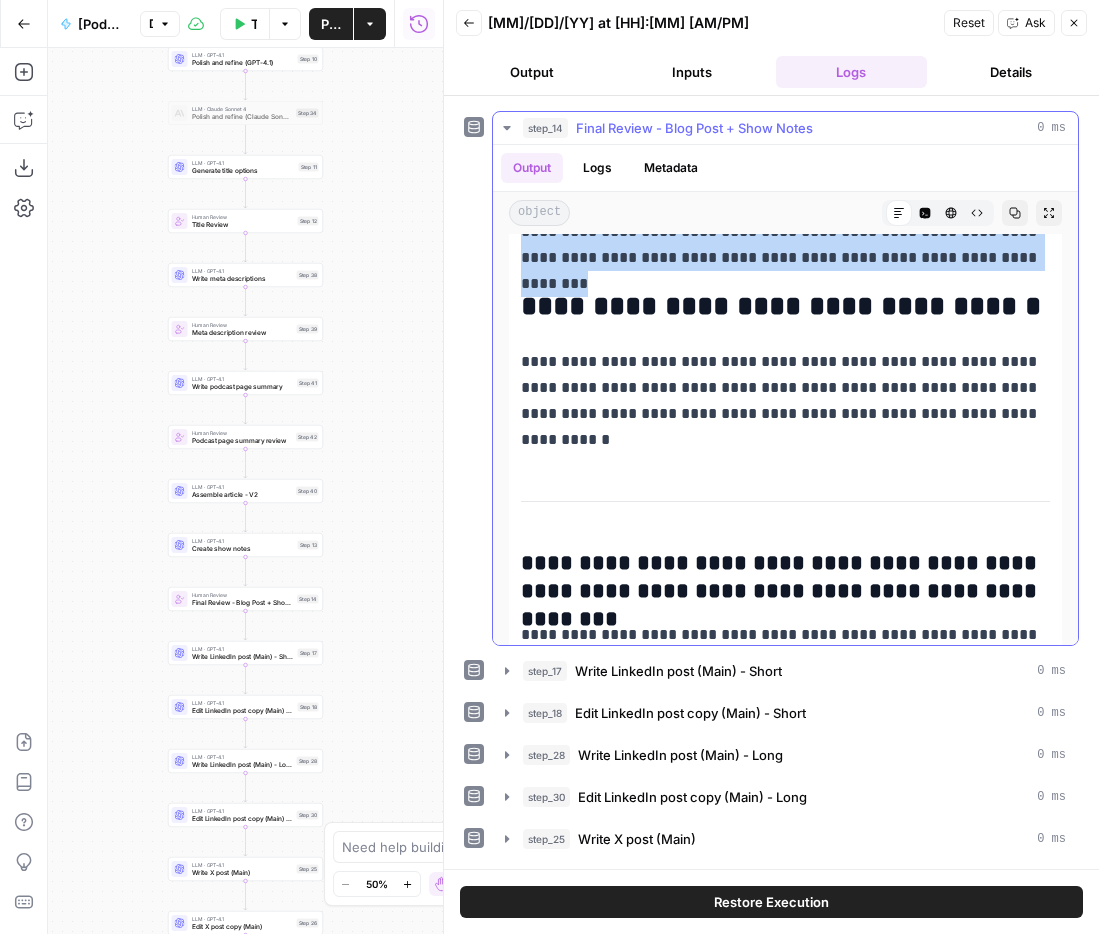 scroll, scrollTop: 1552, scrollLeft: 0, axis: vertical 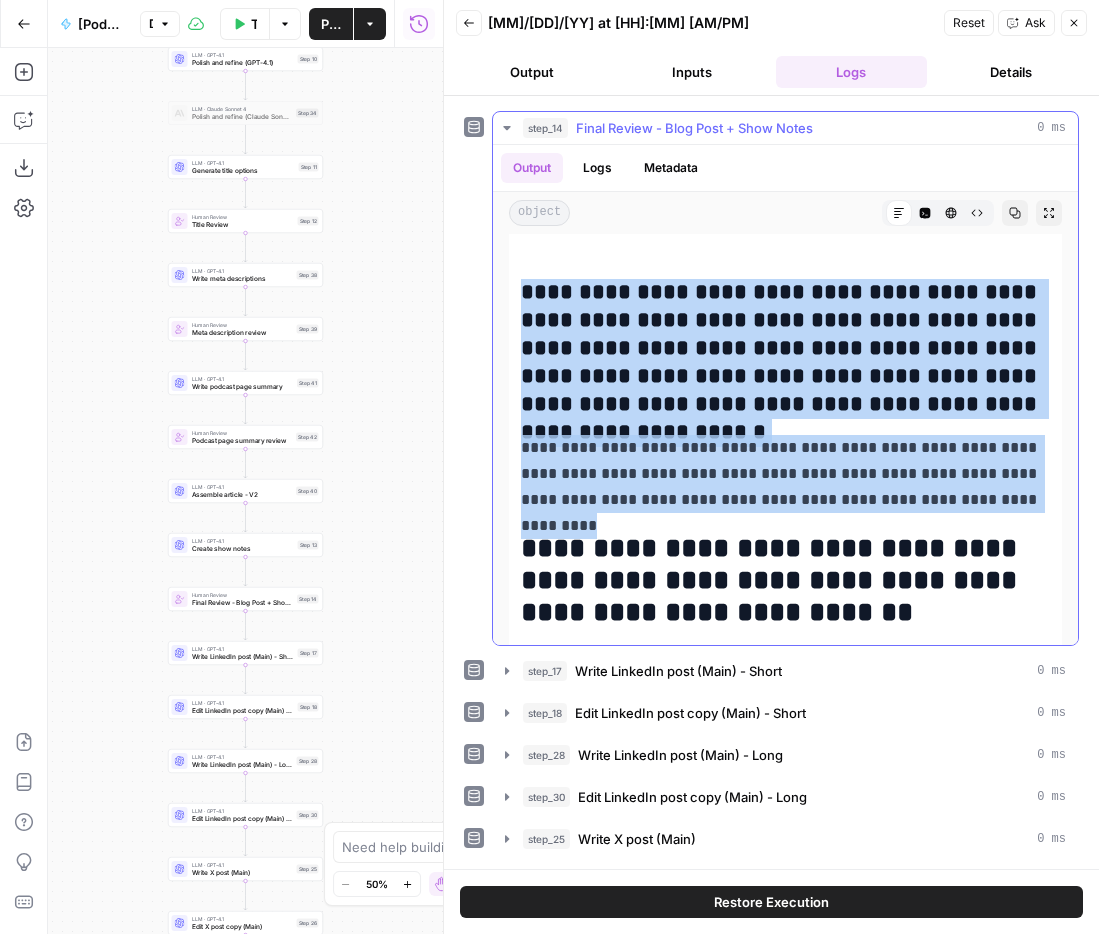 drag, startPoint x: 523, startPoint y: 381, endPoint x: 1012, endPoint y: 499, distance: 503.0358 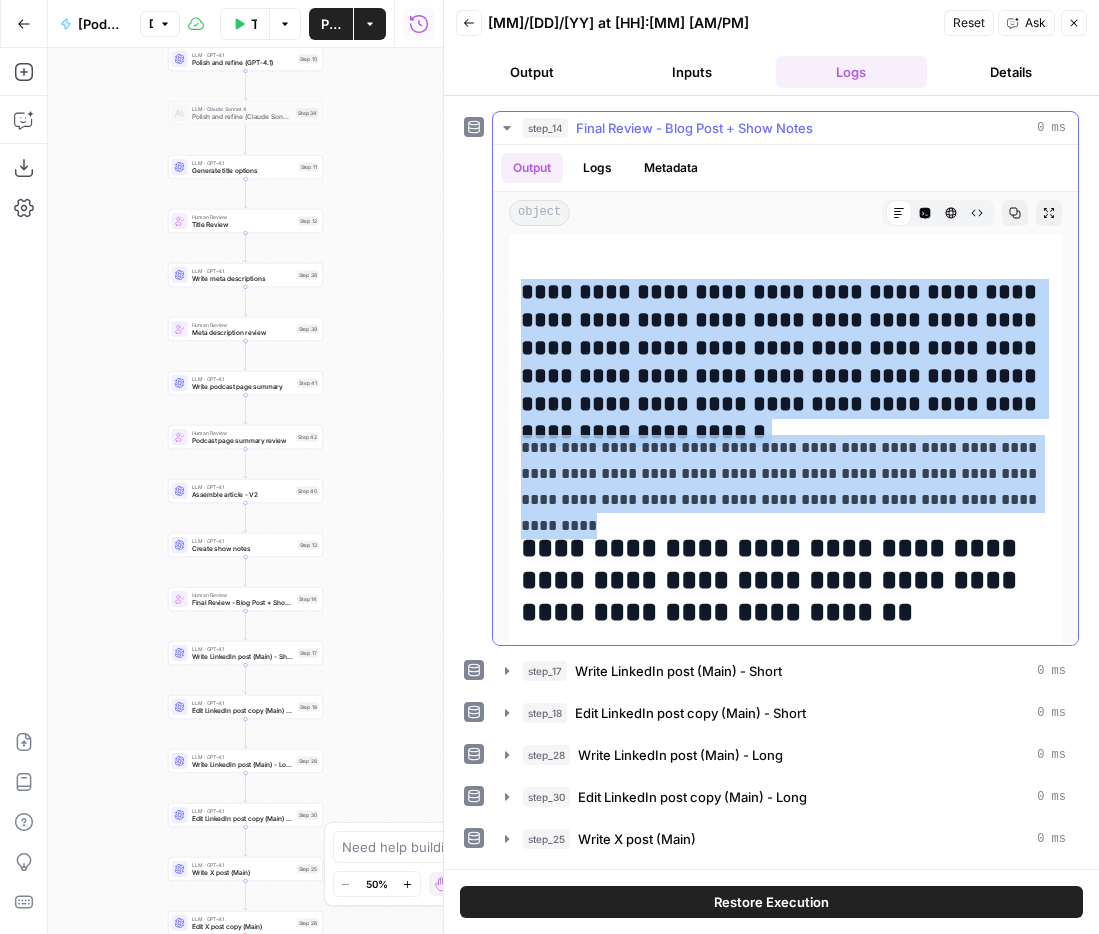 click on "**********" at bounding box center (785, -1176) 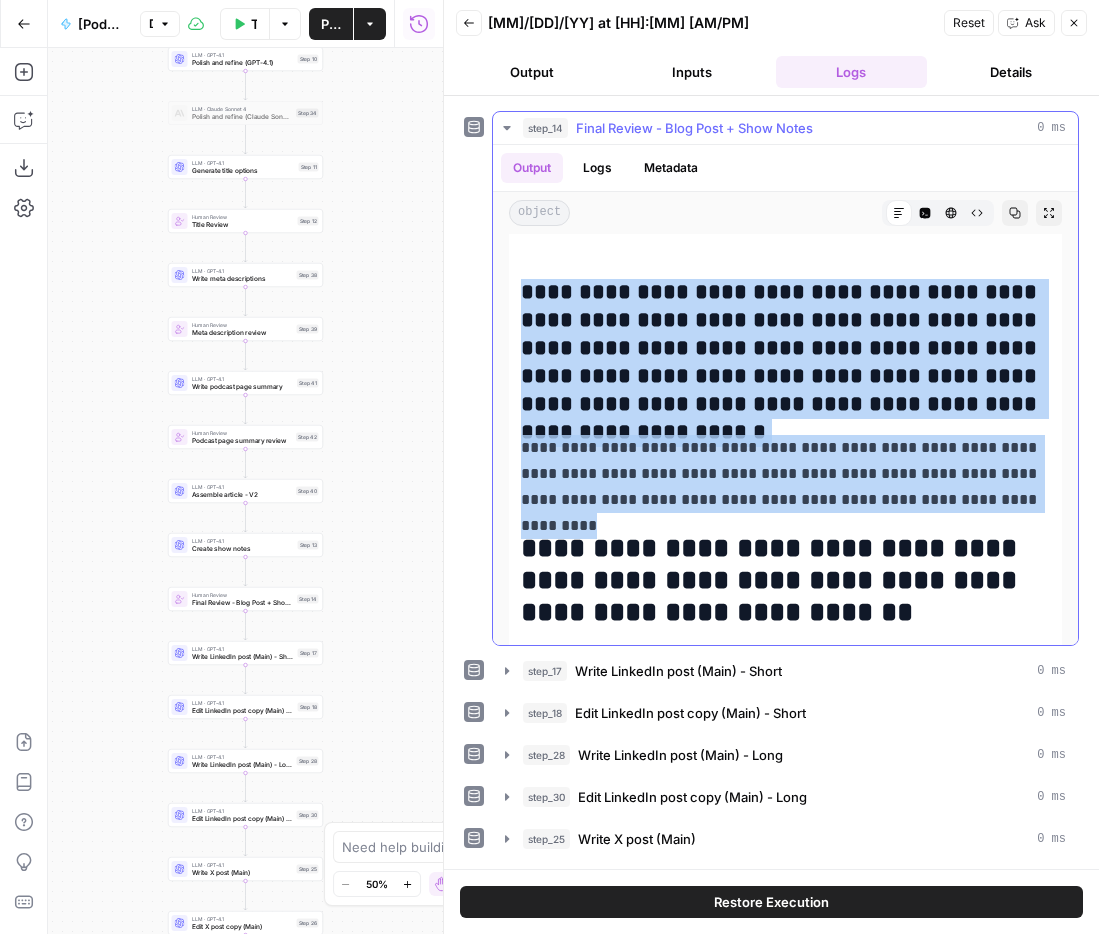 copy on "**********" 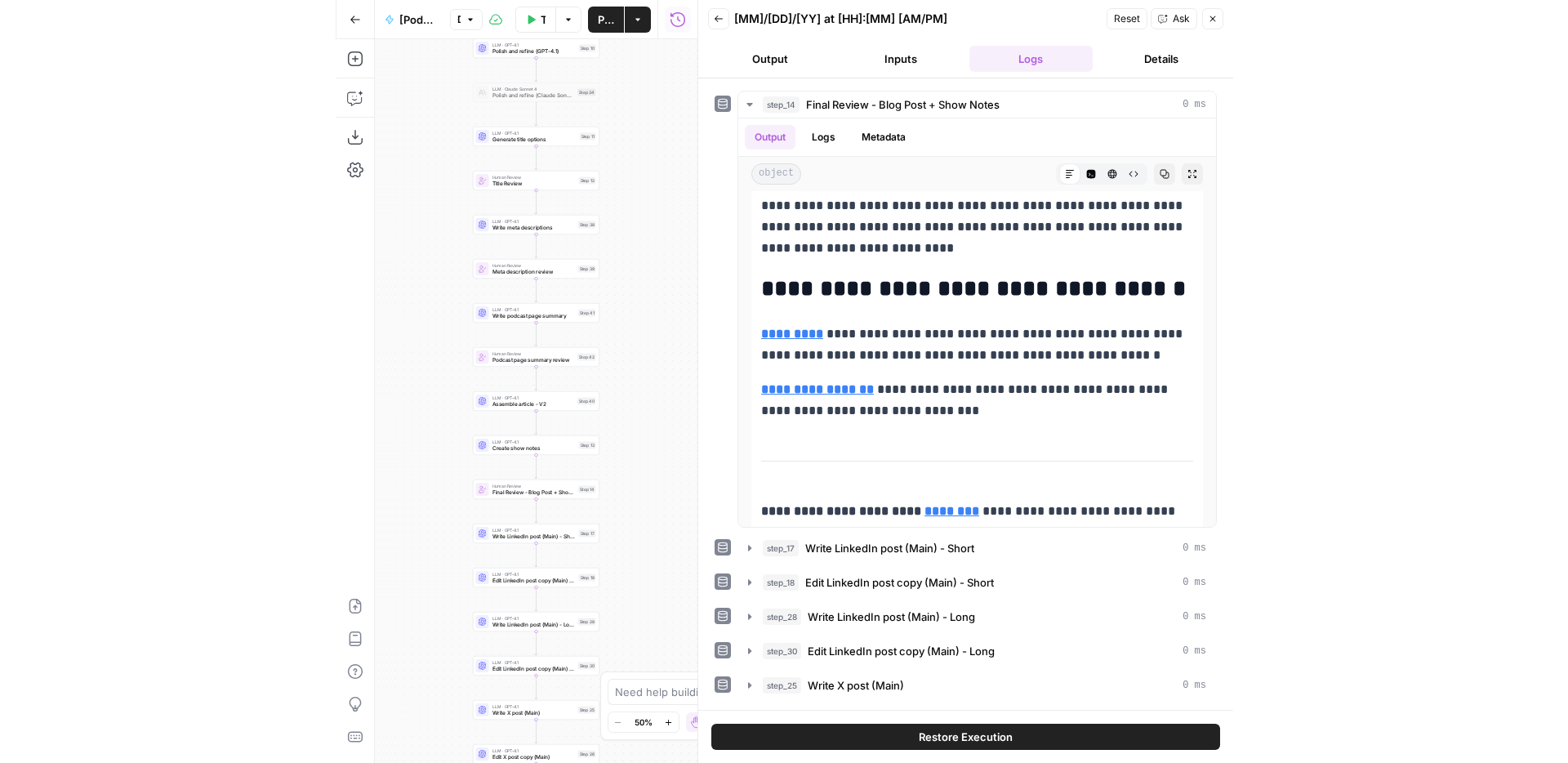 scroll, scrollTop: 3567, scrollLeft: 0, axis: vertical 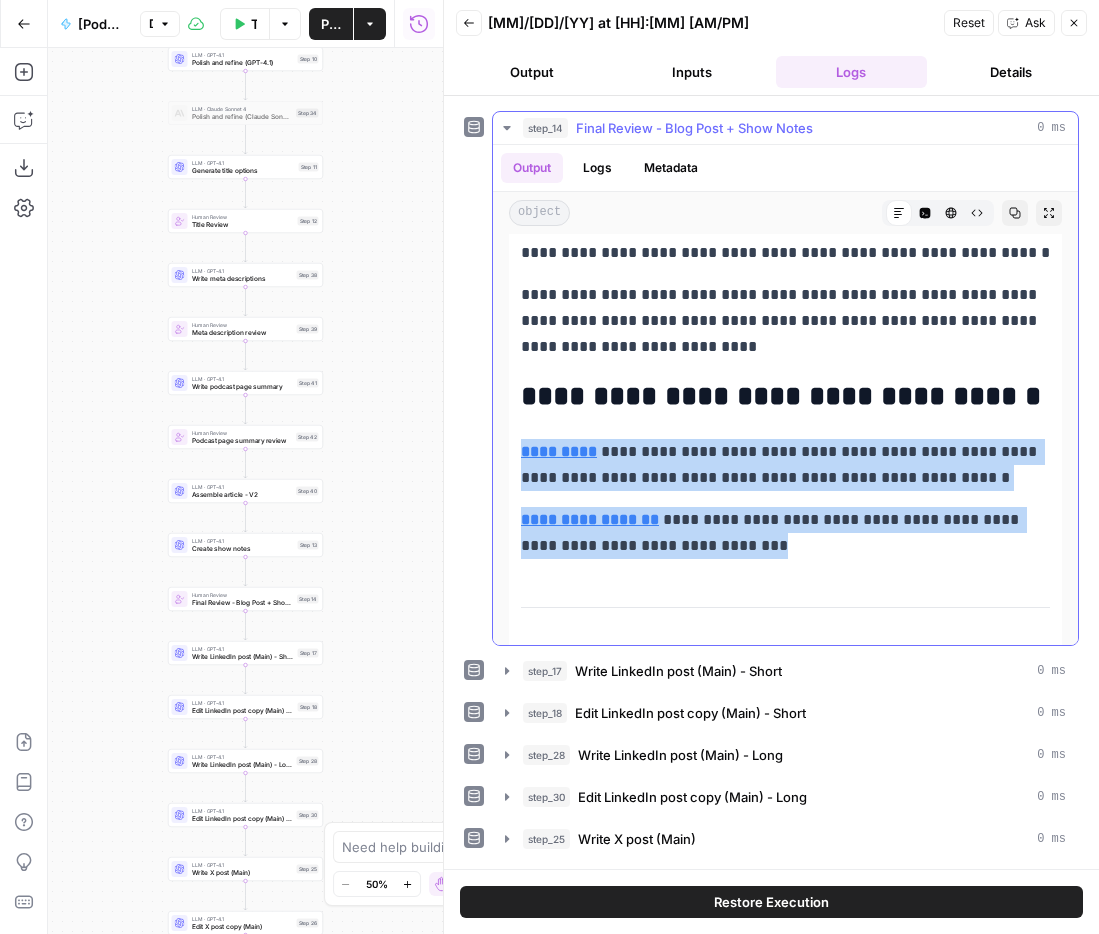 drag, startPoint x: 790, startPoint y: 546, endPoint x: 519, endPoint y: 443, distance: 289.9138 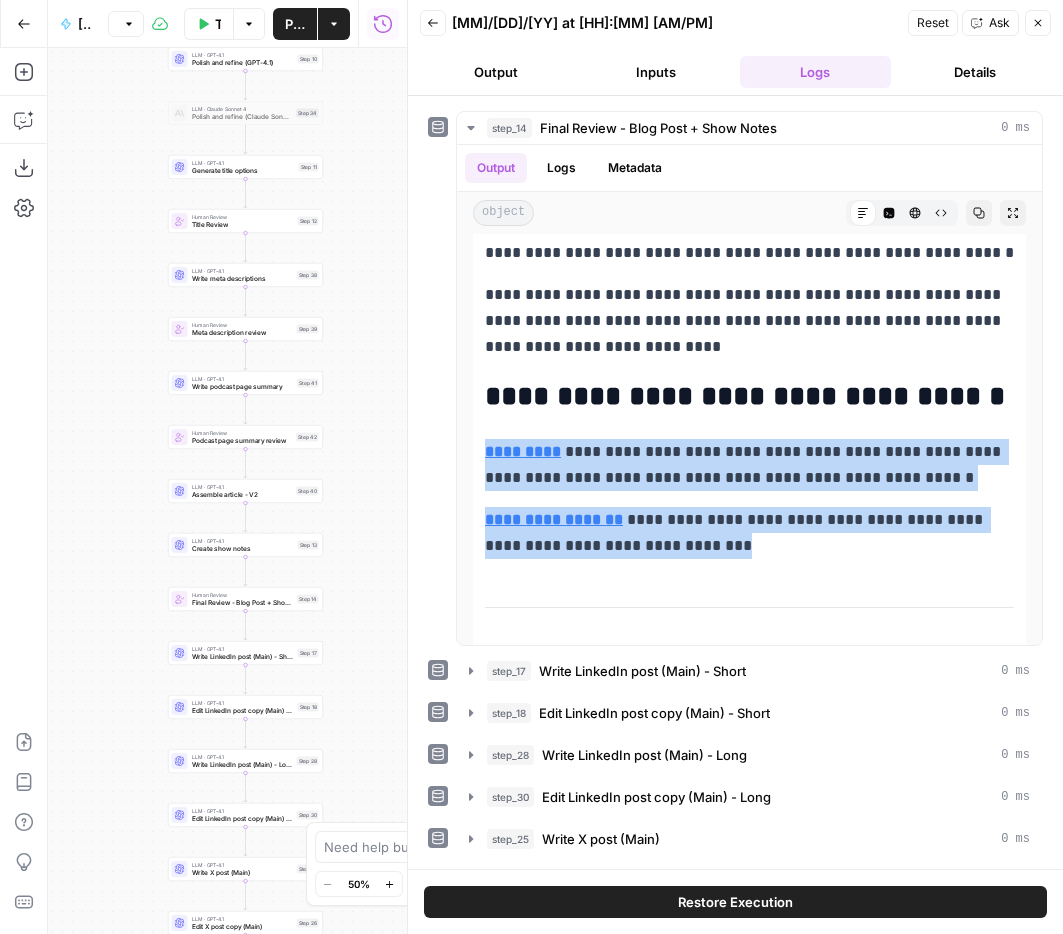 click 